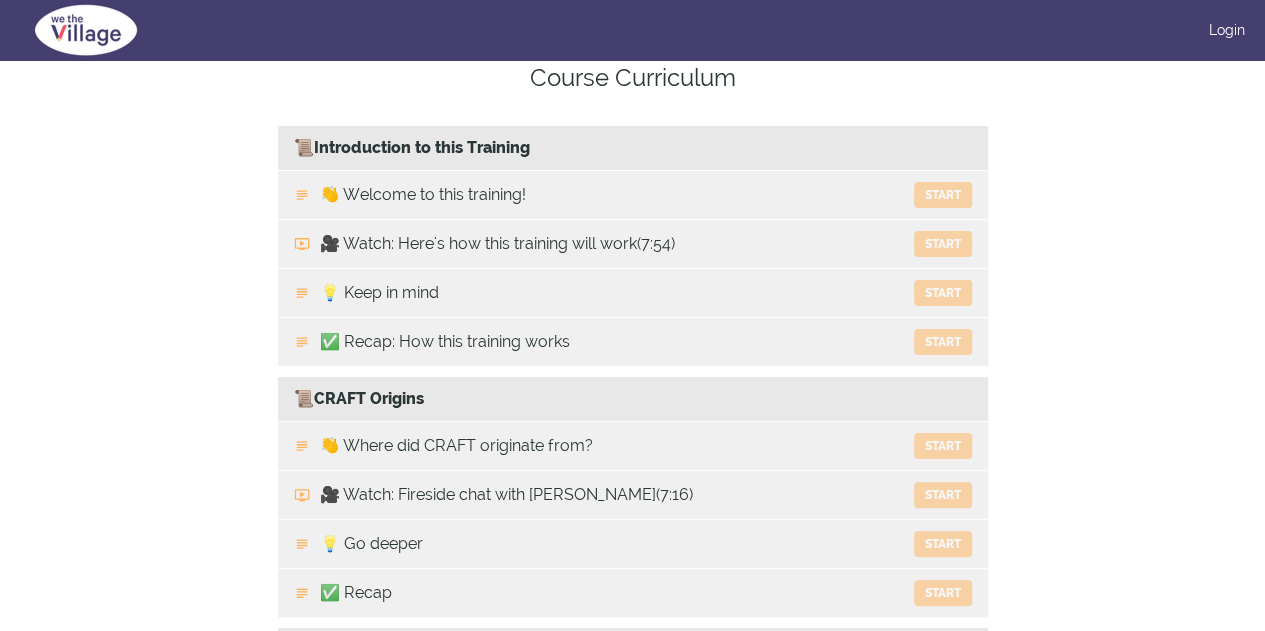 scroll, scrollTop: 0, scrollLeft: 0, axis: both 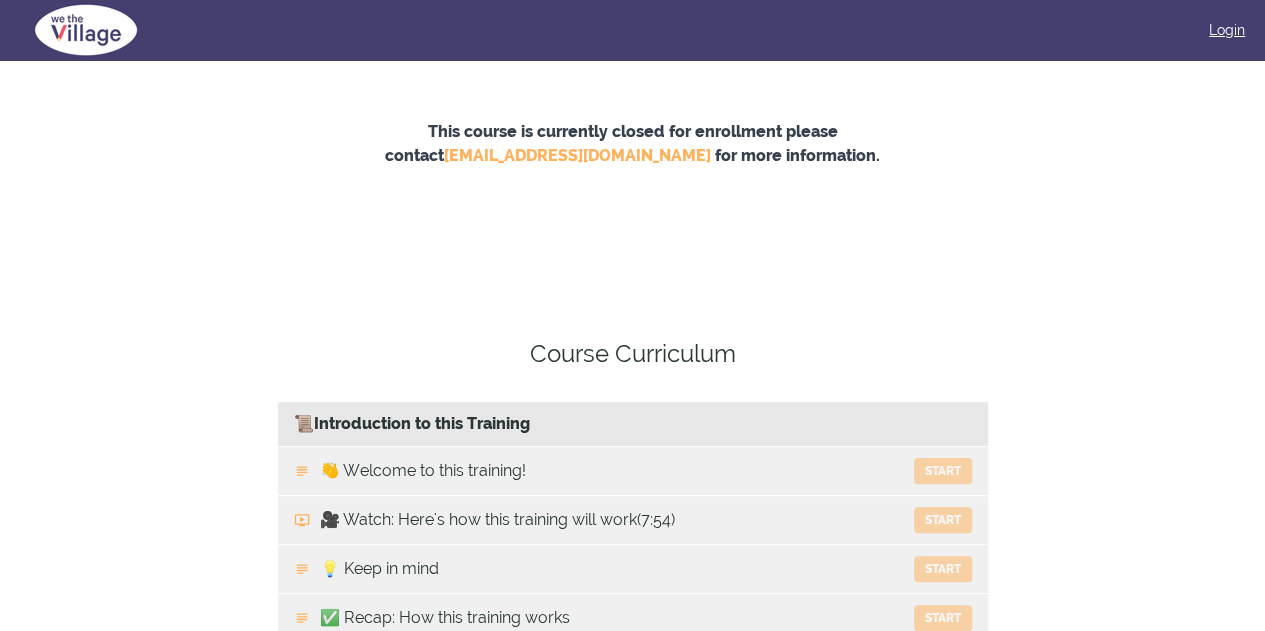 click on "Login" at bounding box center [1227, 30] 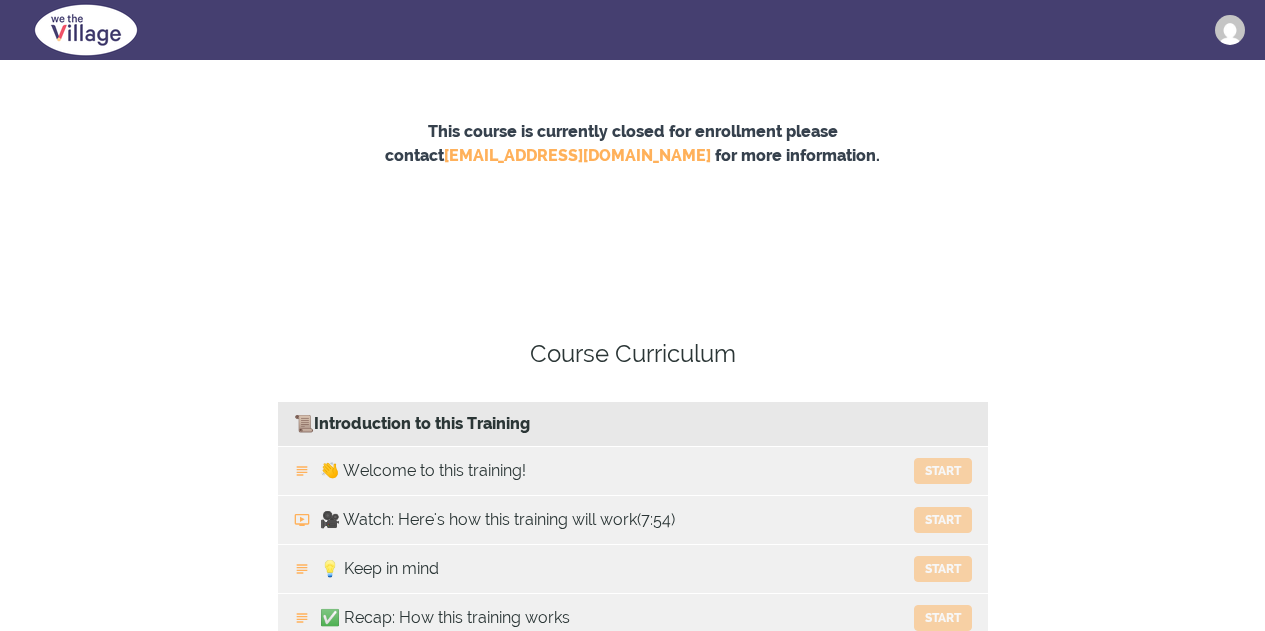 scroll, scrollTop: 0, scrollLeft: 0, axis: both 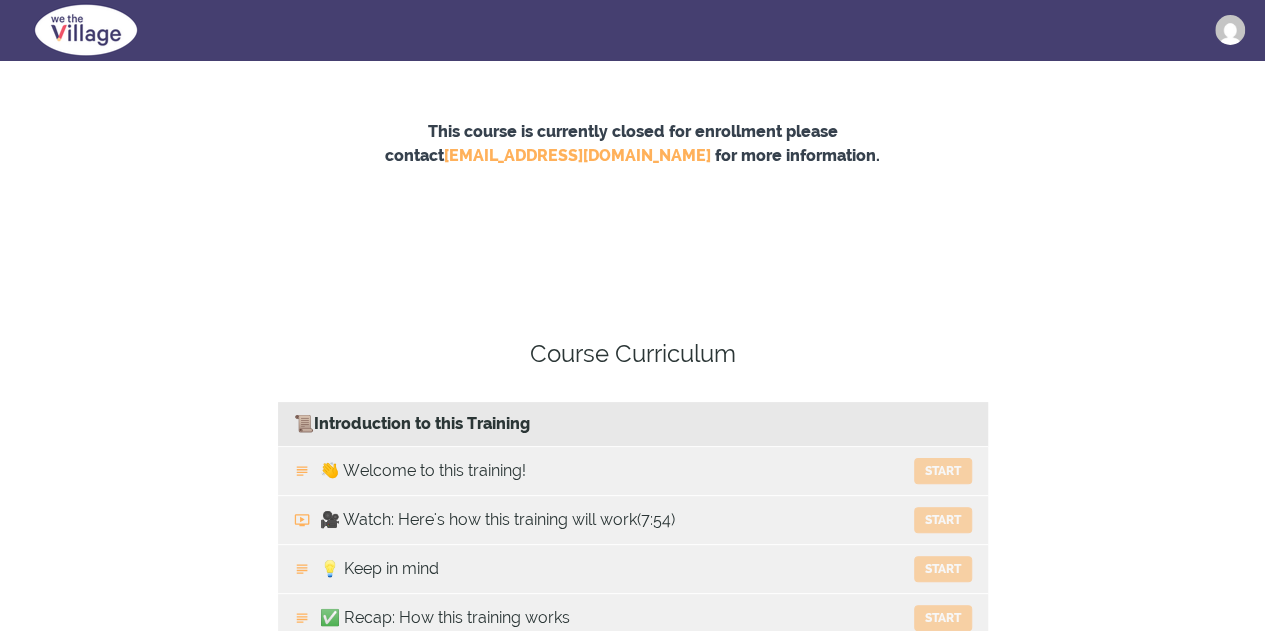 click at bounding box center (1230, 30) 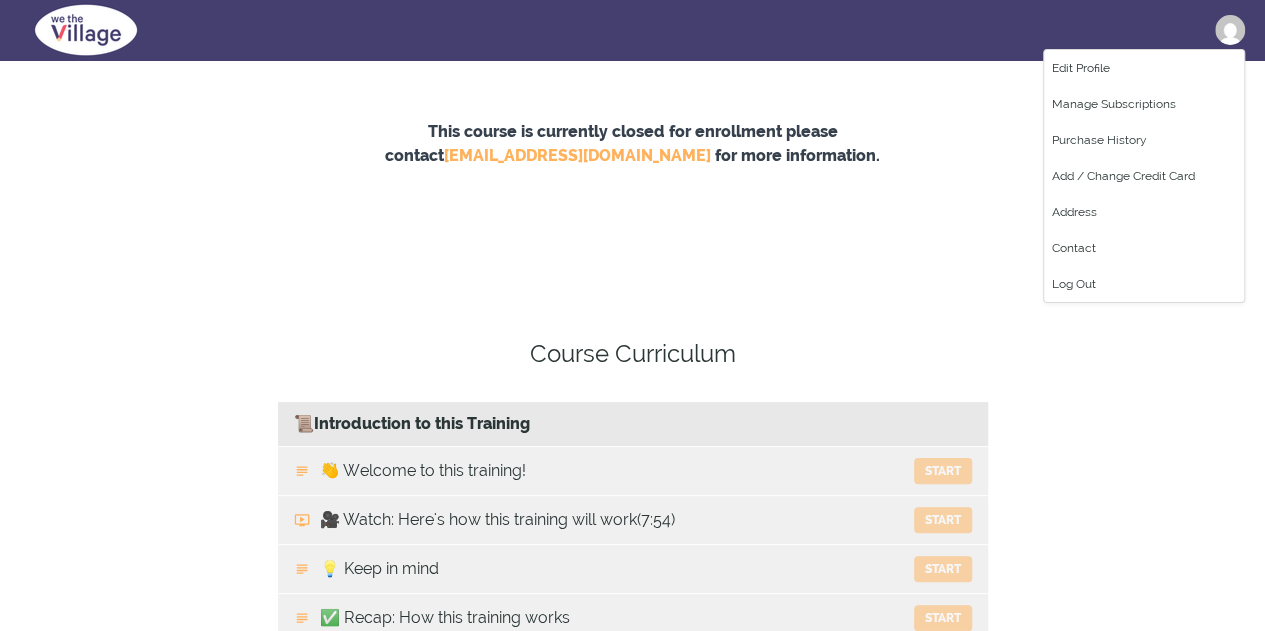 click on "This course is currently closed for enrollment please contact  hello@wethevillage.co   for more information." at bounding box center (632, 178) 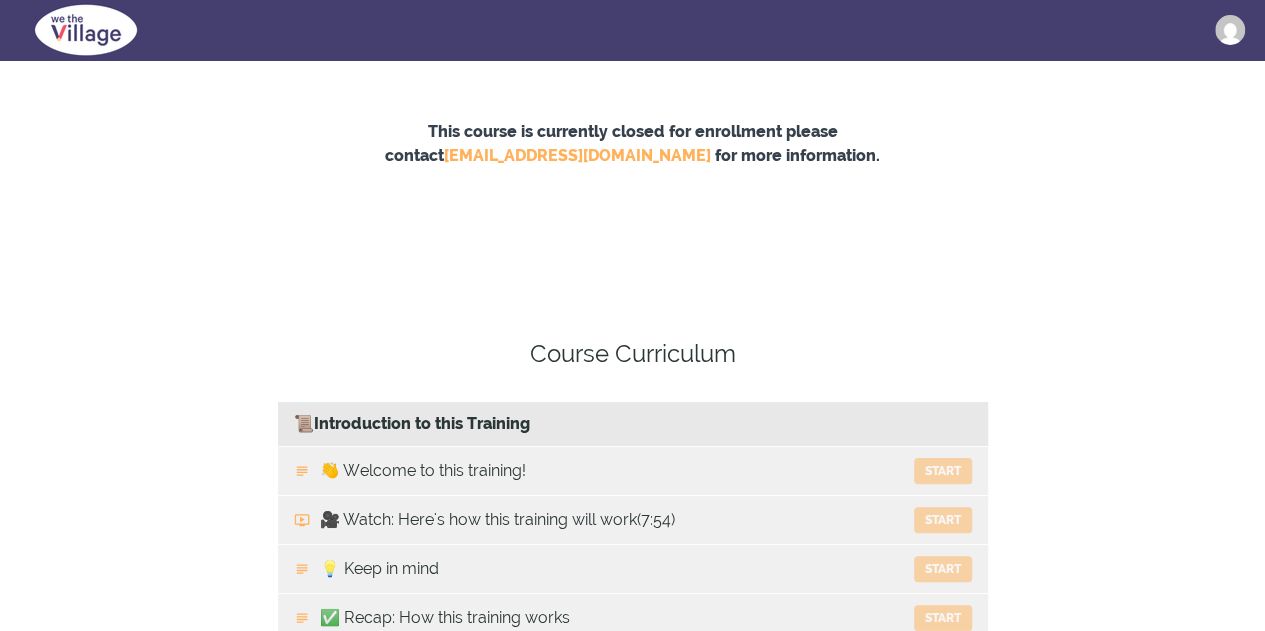 click at bounding box center [1230, 30] 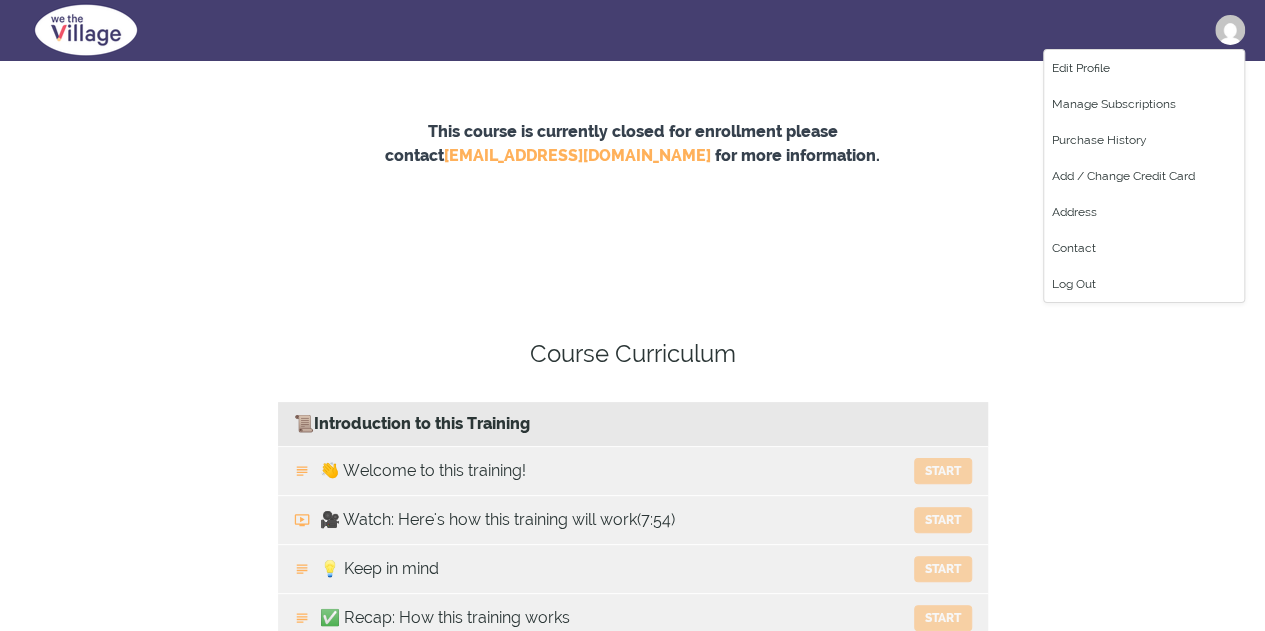 click at bounding box center (1230, 30) 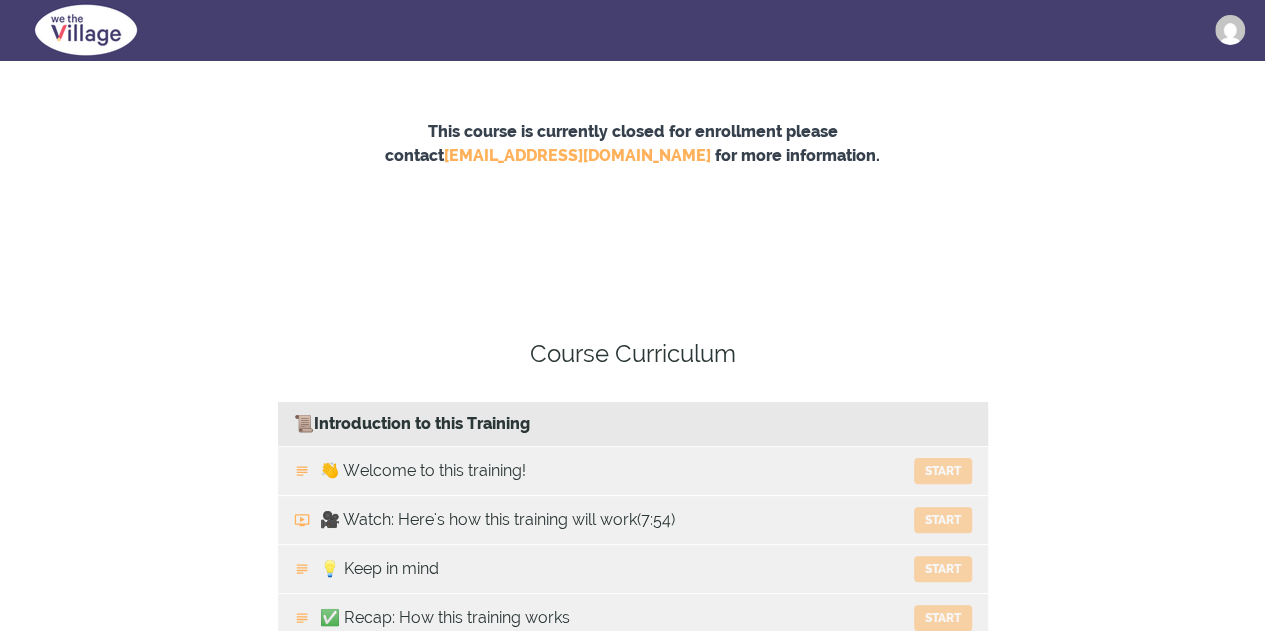 click at bounding box center (1230, 30) 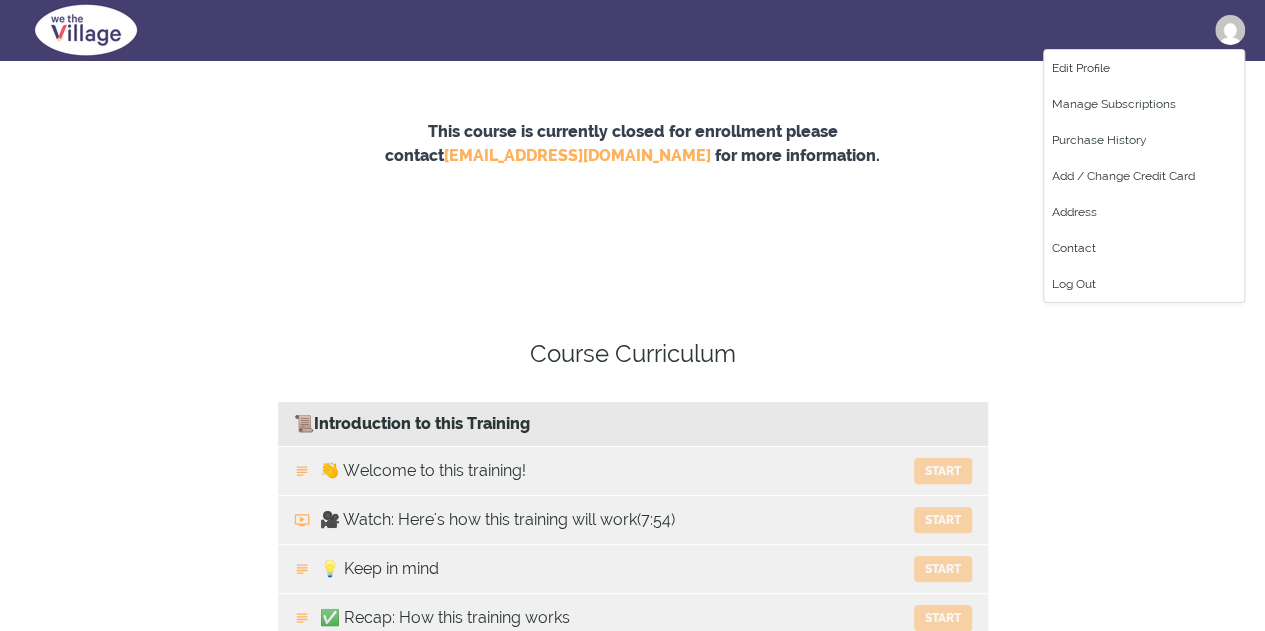 click on "This course is currently closed for enrollment please contact  hello@wethevillage.co   for more information." at bounding box center [632, 178] 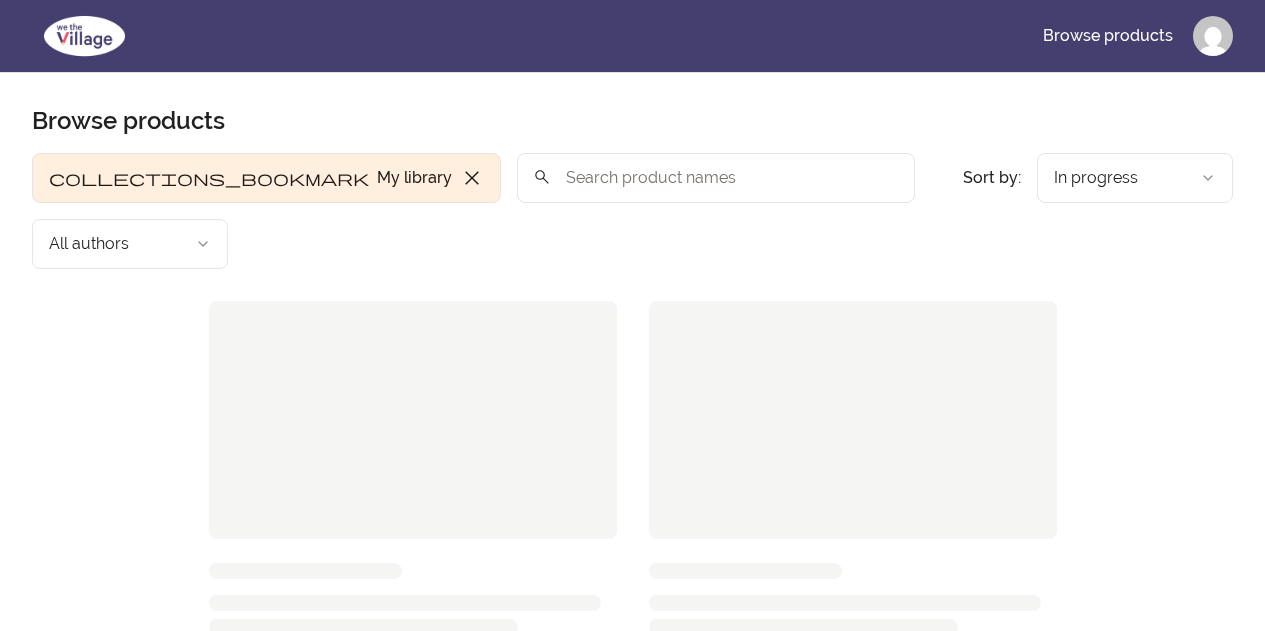 scroll, scrollTop: 0, scrollLeft: 0, axis: both 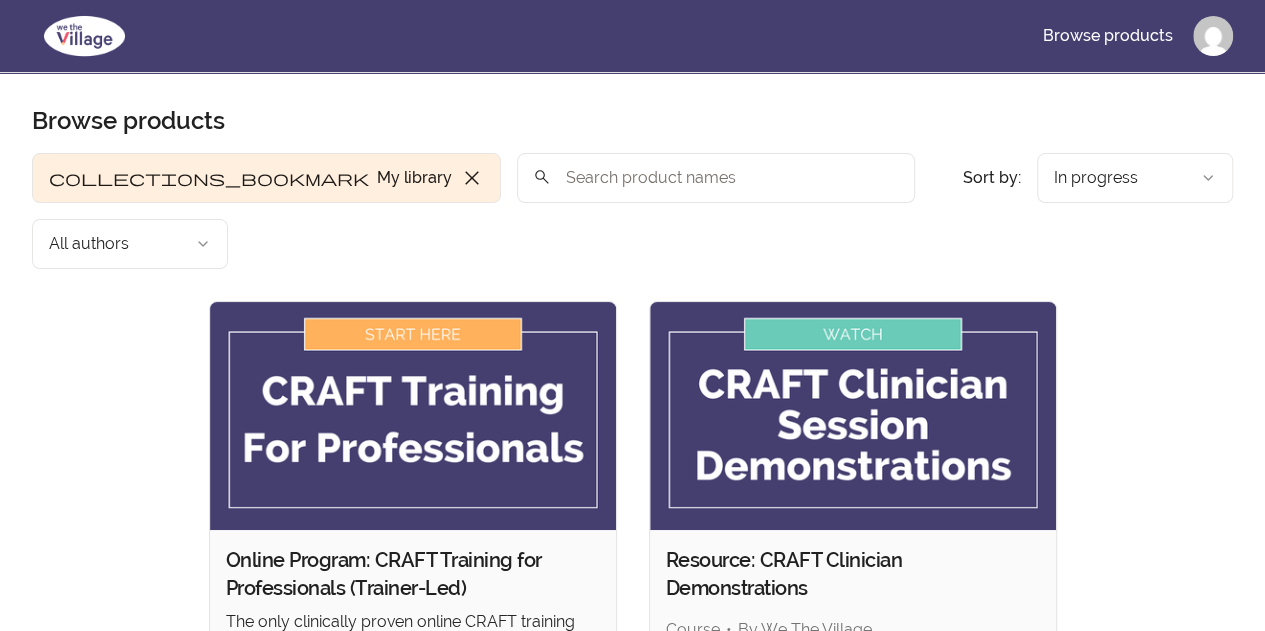 click on "Skip to main content Main menu Includes navigation links and user settings Browse products Browse products Product filters: collections_bookmark My library close Sort by: import_export In progress search All authors Sort by: import_export In progress Online Program: CRAFT Training for Professionals (Trainer-Led) The only clinically proven online CRAFT training program for professionals, working with families to treat addiction and improve whole family health outcomes. Course By We The Village check Complete Revisit content Resource: CRAFT Clinician Demonstrations Course By We The Village View content Resource: Overdose Awareness & Precautions Course By We The Village View content Resource: The CRAFT Clinician Session Guide Booklet Digital file 1 file By We The Village View content Resource: Worksheets Booklet 1 Digital file 1 file By We The Village View content Resource: Worksheets Booklet 2 Digital file 1 file By We The Village View content 6 products found ©  2025  We The Village Terms of Use" at bounding box center [632, 1027] 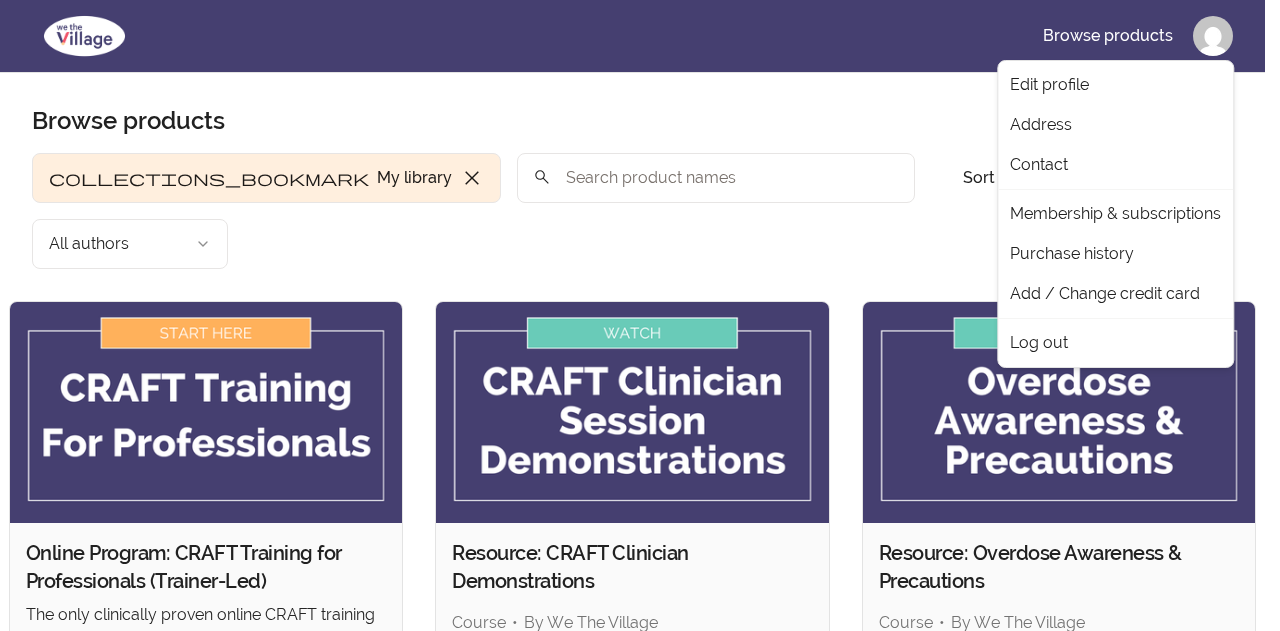 click on "Skip to main content Main menu Includes navigation links and user settings Browse products Browse products Product filters: collections_bookmark My library close Sort by: import_export In progress search All authors Sort by: import_export In progress Online Program: CRAFT Training for Professionals (Trainer-Led) The only clinically proven online CRAFT training program for professionals, working with families to treat addiction and improve whole family health outcomes. Course By We The Village check Complete Revisit content Resource: CRAFT Clinician Demonstrations Course By We The Village View content Resource: Overdose Awareness & Precautions Course By We The Village View content Resource: The CRAFT Clinician Session Guide Booklet Digital file 1 file By We The Village View content Resource: Worksheets Booklet 1 Digital file 1 file By We The Village View content Resource: Worksheets Booklet 2 Digital file 1 file By We The Village View content 6 products found ©  2025  We The Village Terms of Use
Address" at bounding box center [640, 791] 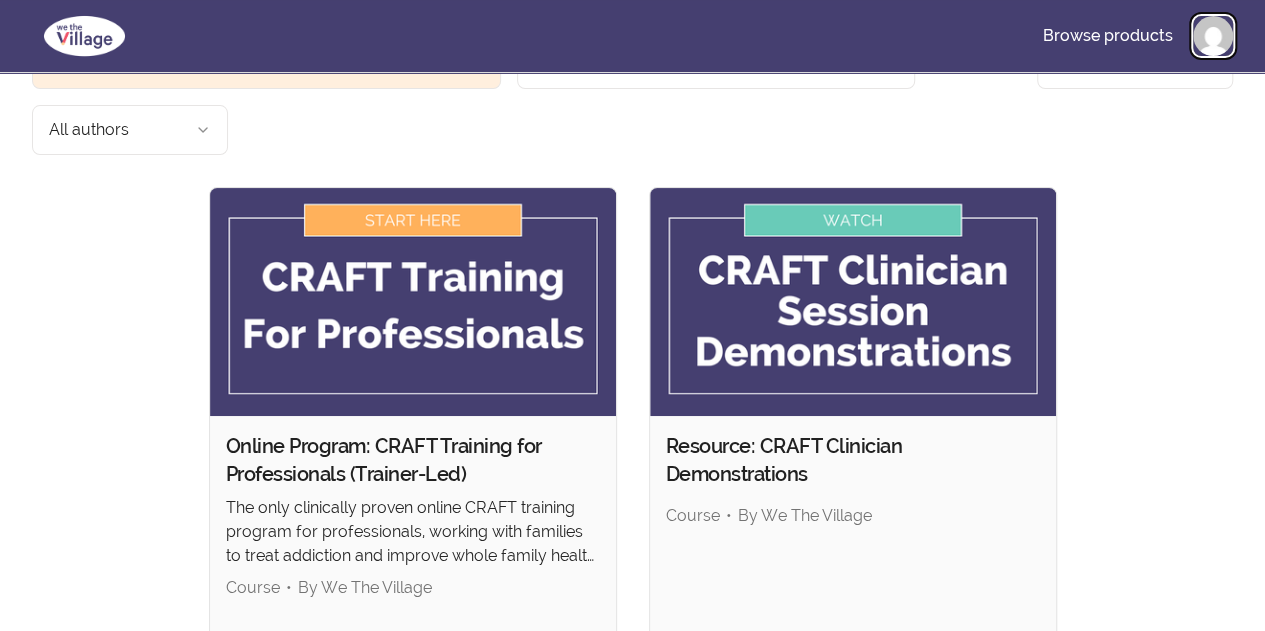 scroll, scrollTop: 0, scrollLeft: 0, axis: both 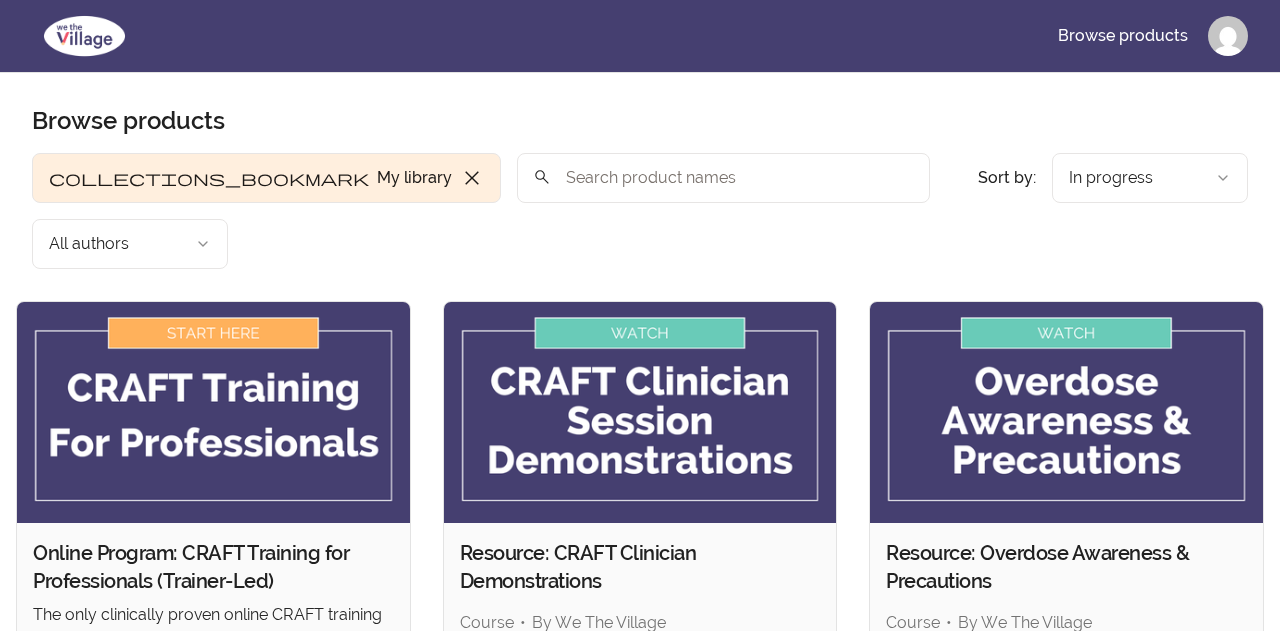 click on "Skip to main content Main menu Includes navigation links and user settings Browse products Browse products Product filters: collections_bookmark My library close Sort by: import_export In progress search All authors Sort by: import_export In progress Online Program: CRAFT Training for Professionals (Trainer-Led) The only clinically proven online CRAFT training program for professionals, working with families to treat addiction and improve whole family health outcomes. Course By We The Village check Complete Revisit content Resource: CRAFT Clinician Demonstrations Course By We The Village View content Resource: Overdose Awareness & Precautions Course By We The Village View content Resource: The CRAFT Clinician Session Guide Booklet Digital file 1 file By We The Village View content Resource: Worksheets Booklet 1 Digital file 1 file By We The Village View content Resource: Worksheets Booklet 2 Digital file 1 file By We The Village View content 6 products found ©  2025  We The Village Terms of Use" at bounding box center (640, 791) 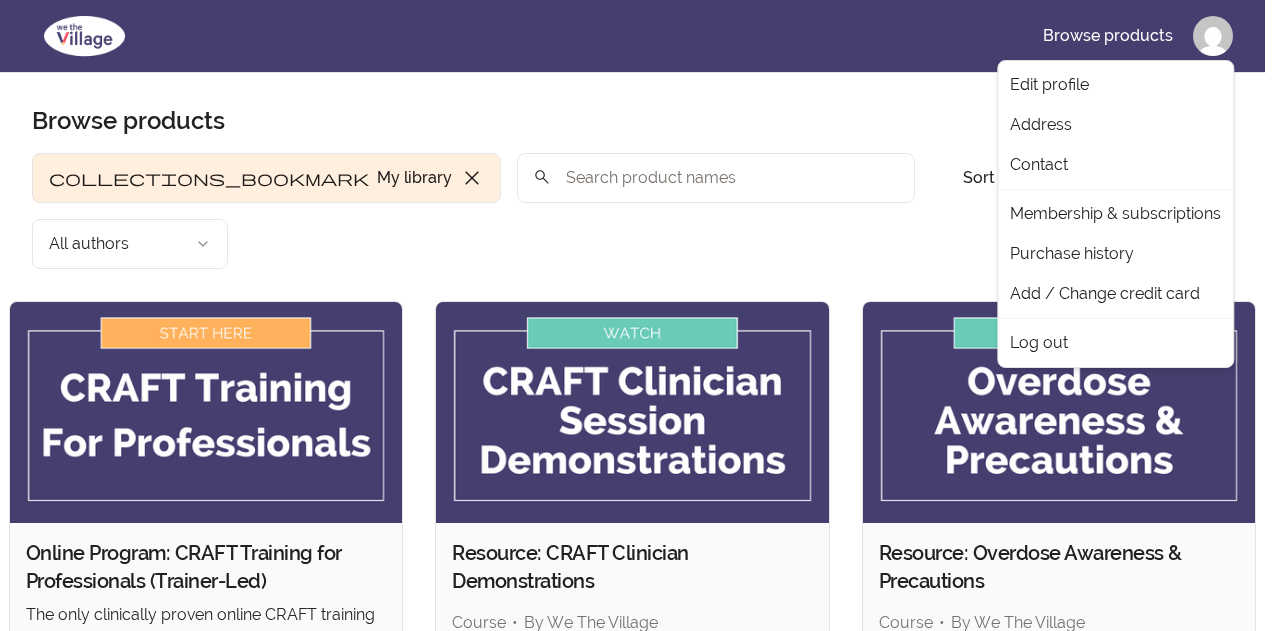 click on "Skip to main content Main menu Includes navigation links and user settings Browse products Browse products Product filters: collections_bookmark My library close Sort by: import_export In progress search All authors Sort by: import_export In progress Online Program: CRAFT Training for Professionals (Trainer-Led) The only clinically proven online CRAFT training program for professionals, working with families to treat addiction and improve whole family health outcomes. Course By We The Village check Complete Revisit content Resource: CRAFT Clinician Demonstrations Course By We The Village View content Resource: Overdose Awareness & Precautions Course By We The Village View content Resource: The CRAFT Clinician Session Guide Booklet Digital file 1 file By We The Village View content Resource: Worksheets Booklet 1 Digital file 1 file By We The Village View content Resource: Worksheets Booklet 2 Digital file 1 file By We The Village View content 6 products found ©  2025  We The Village Terms of Use
Address" at bounding box center (640, 791) 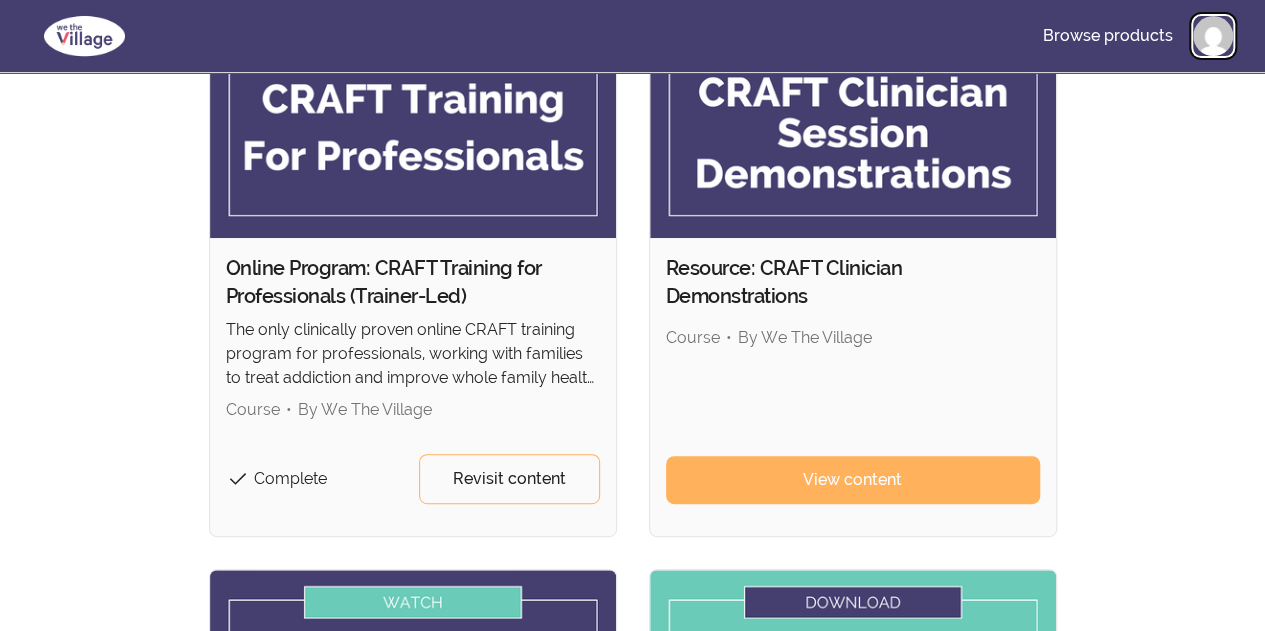 scroll, scrollTop: 400, scrollLeft: 0, axis: vertical 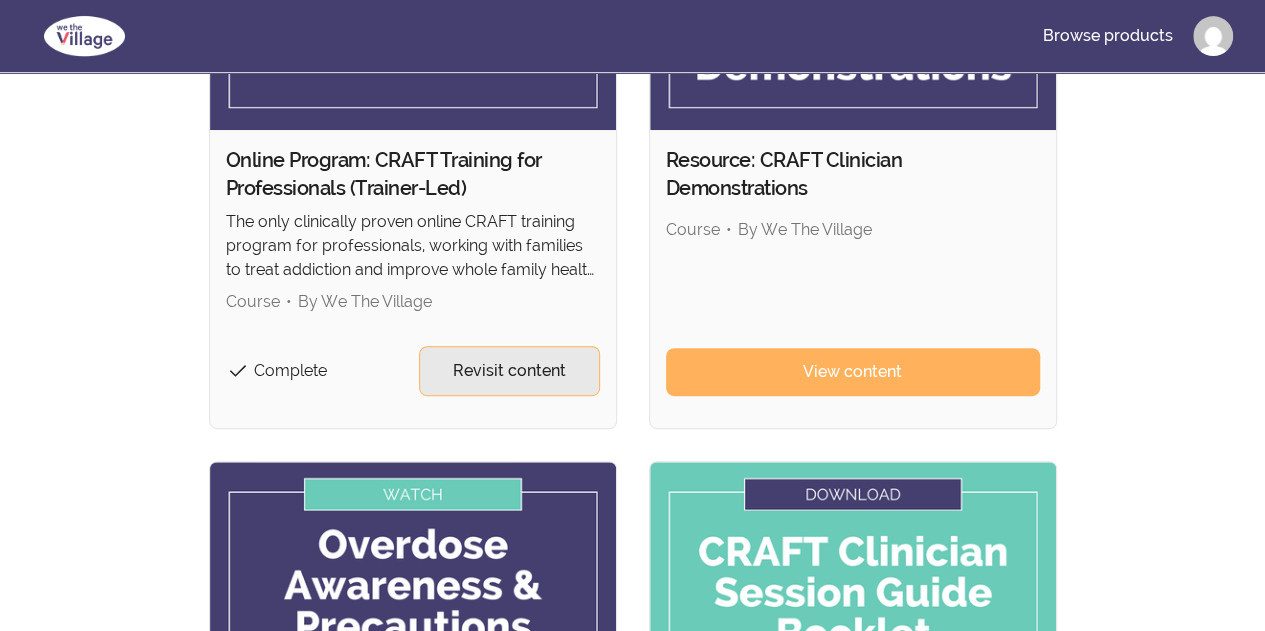 click on "Revisit content" at bounding box center (509, 371) 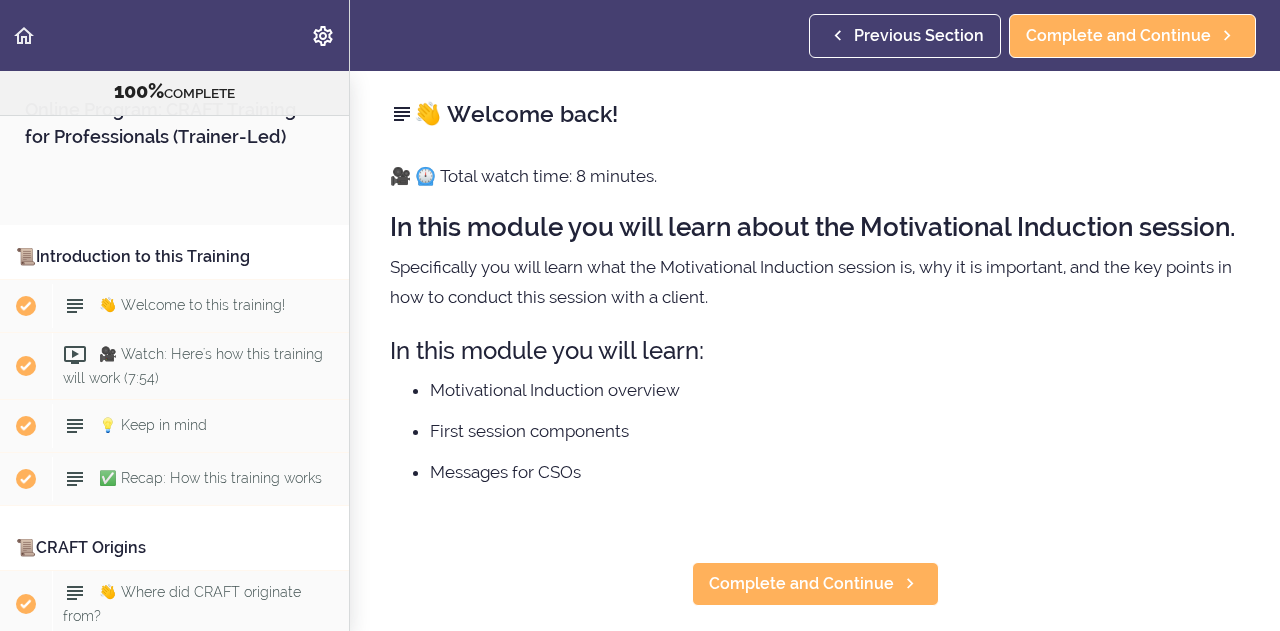 scroll, scrollTop: 0, scrollLeft: 0, axis: both 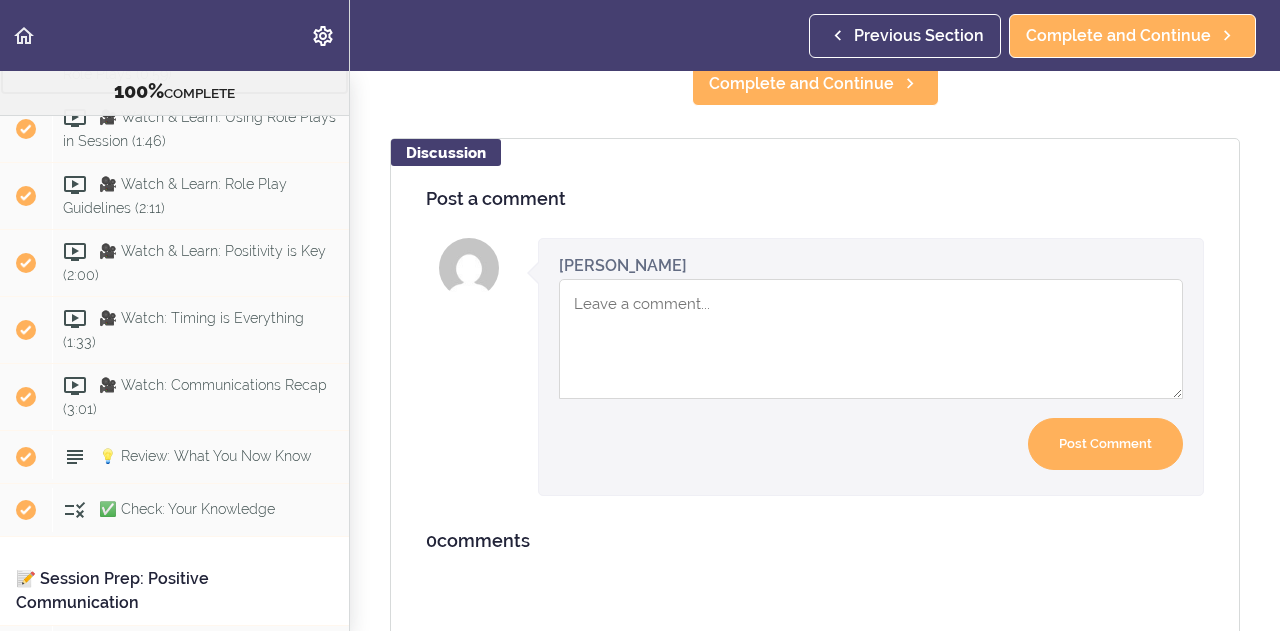 click on "🎥 Watch & Learn: Introduction to Role Plays
(0:59)" at bounding box center (191, 61) 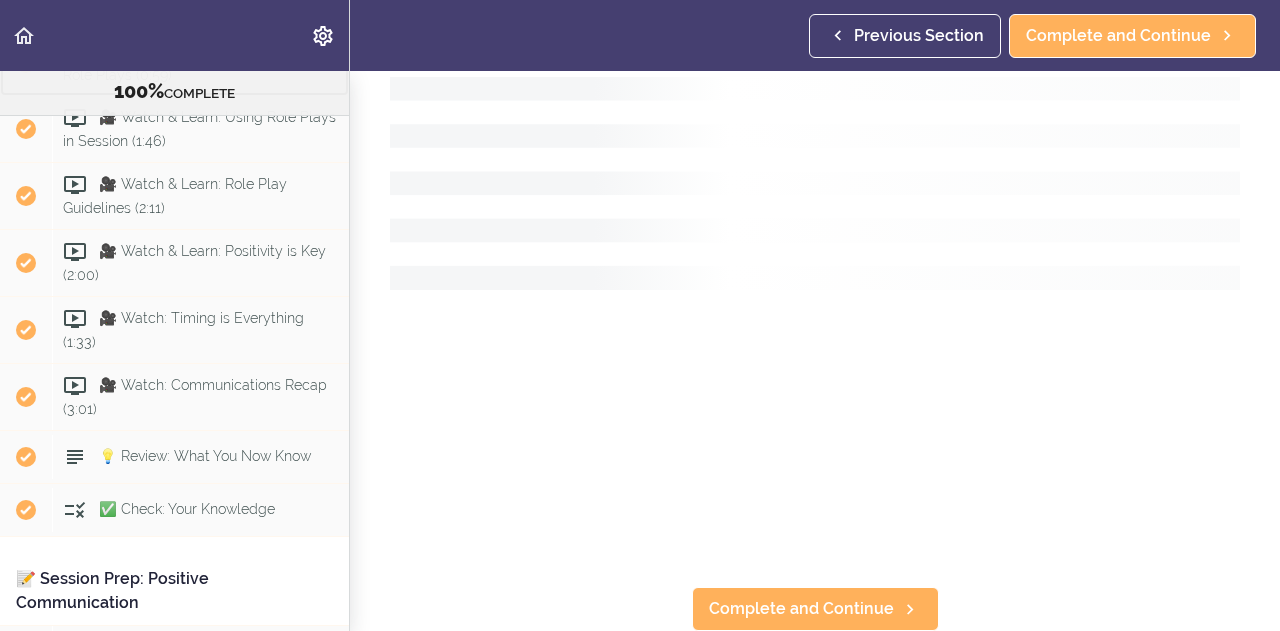 scroll, scrollTop: 5504, scrollLeft: 0, axis: vertical 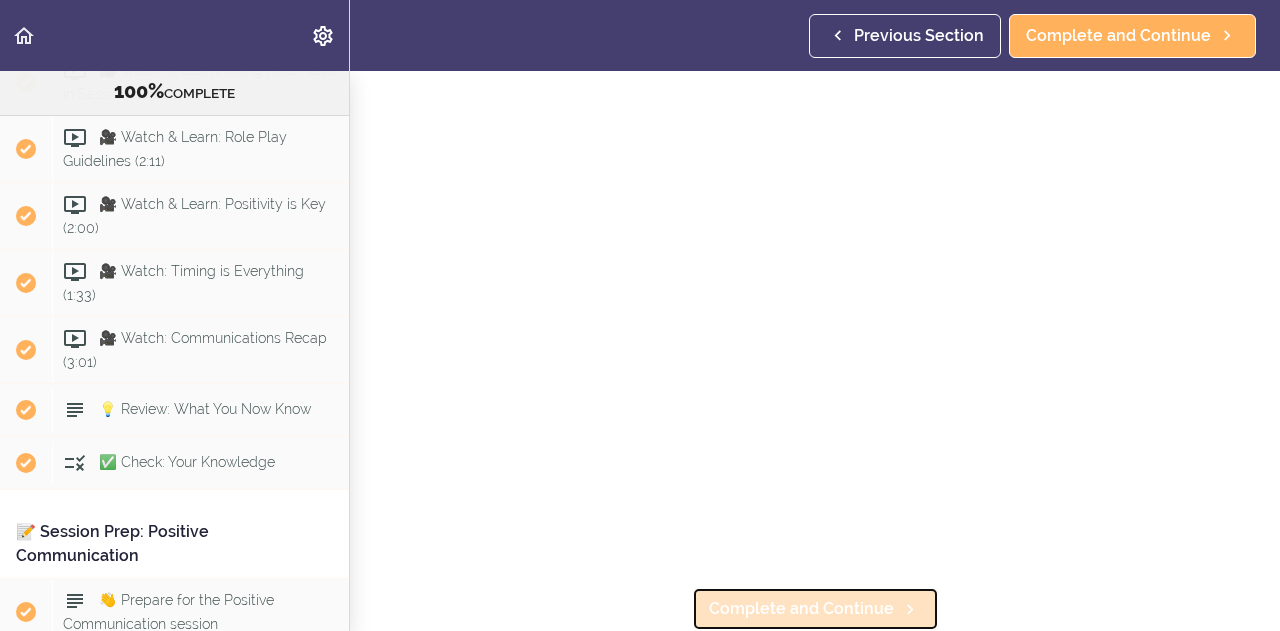 click on "Complete and Continue" at bounding box center (801, 609) 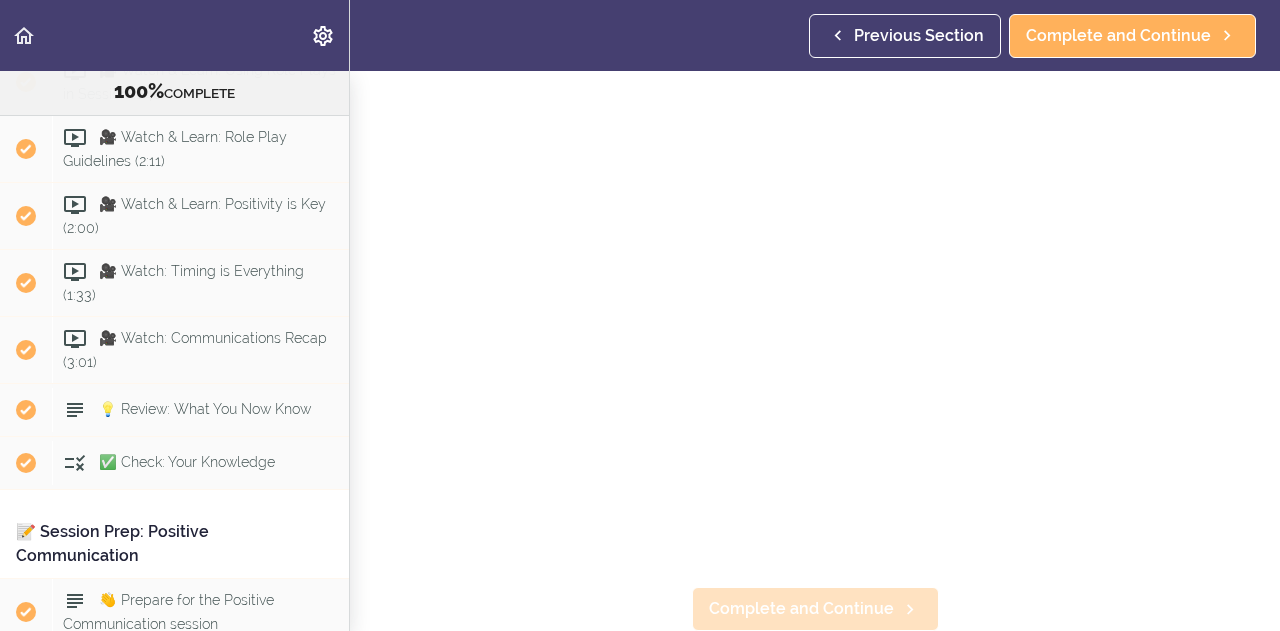 scroll, scrollTop: 6, scrollLeft: 0, axis: vertical 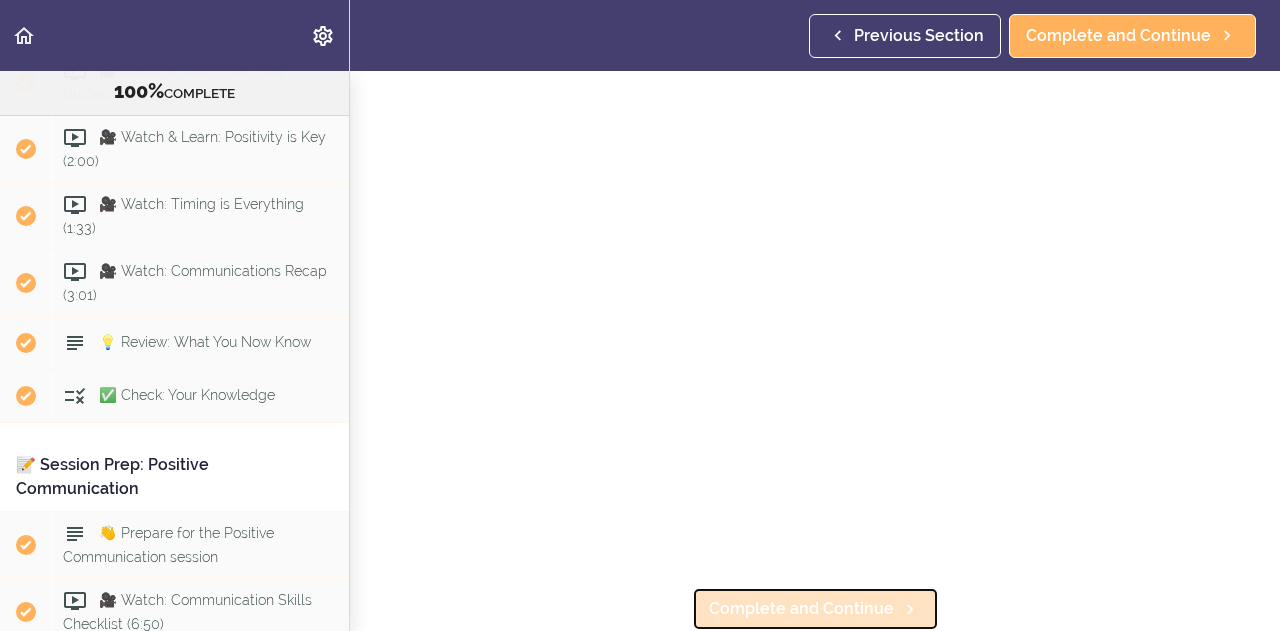 click on "Complete and Continue" at bounding box center (801, 609) 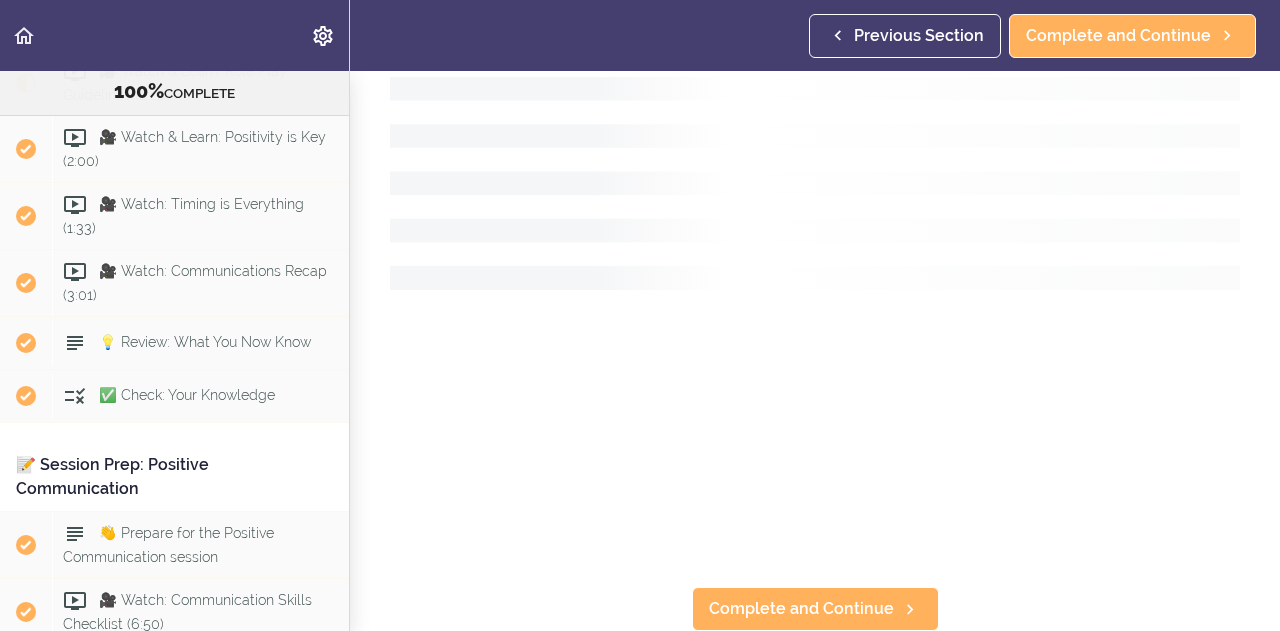 scroll, scrollTop: 0, scrollLeft: 0, axis: both 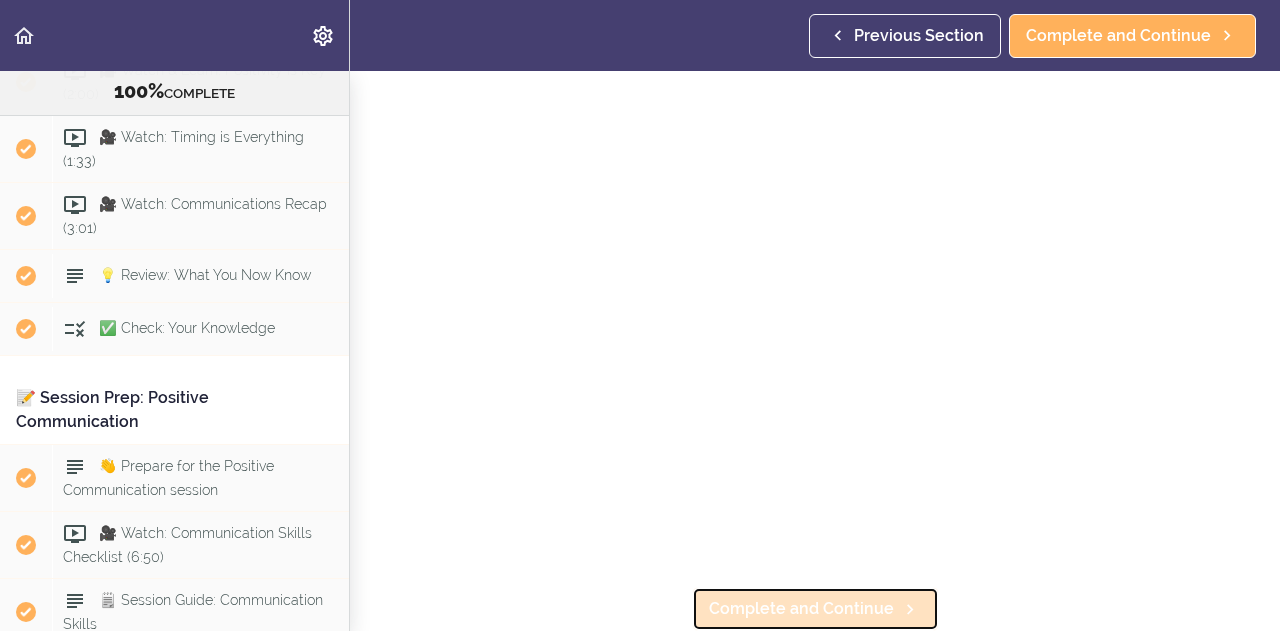 click on "Complete and Continue" at bounding box center (801, 609) 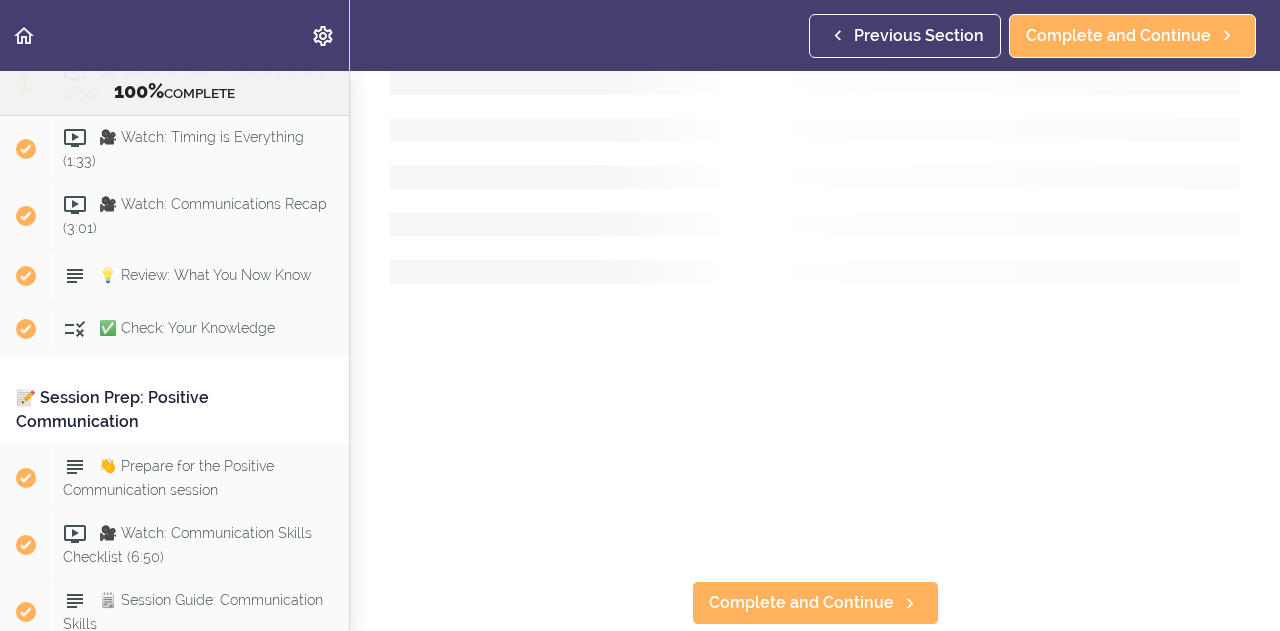 scroll, scrollTop: 0, scrollLeft: 0, axis: both 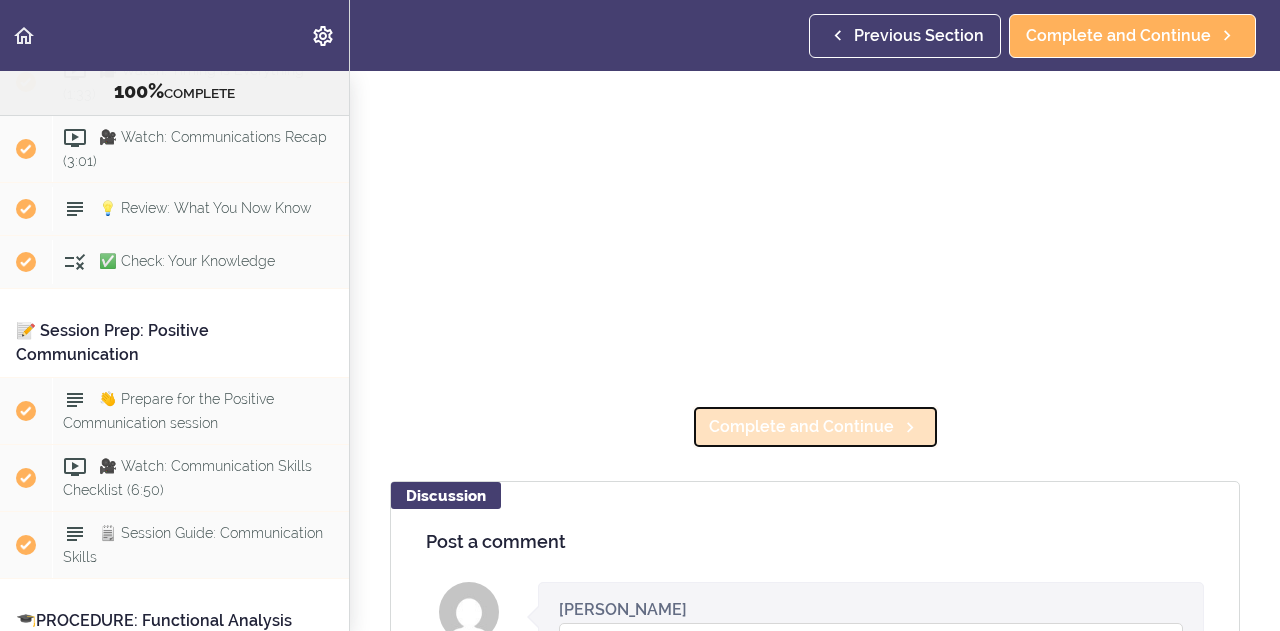 click on "Complete and Continue" at bounding box center (801, 427) 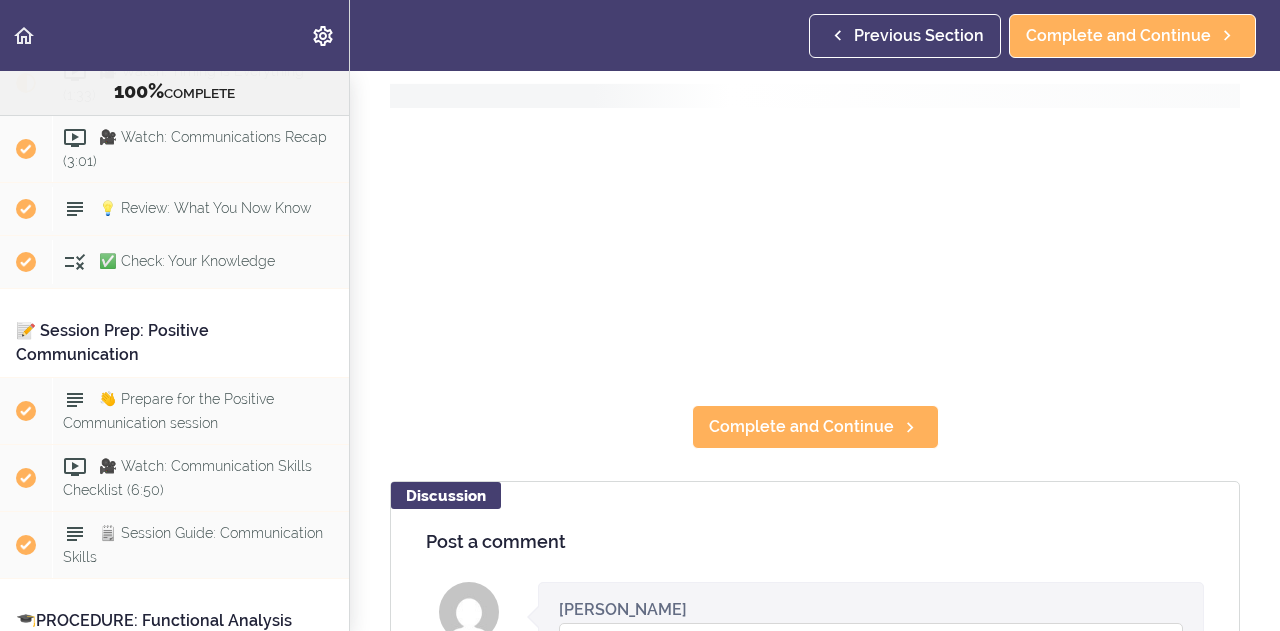 scroll, scrollTop: 78, scrollLeft: 0, axis: vertical 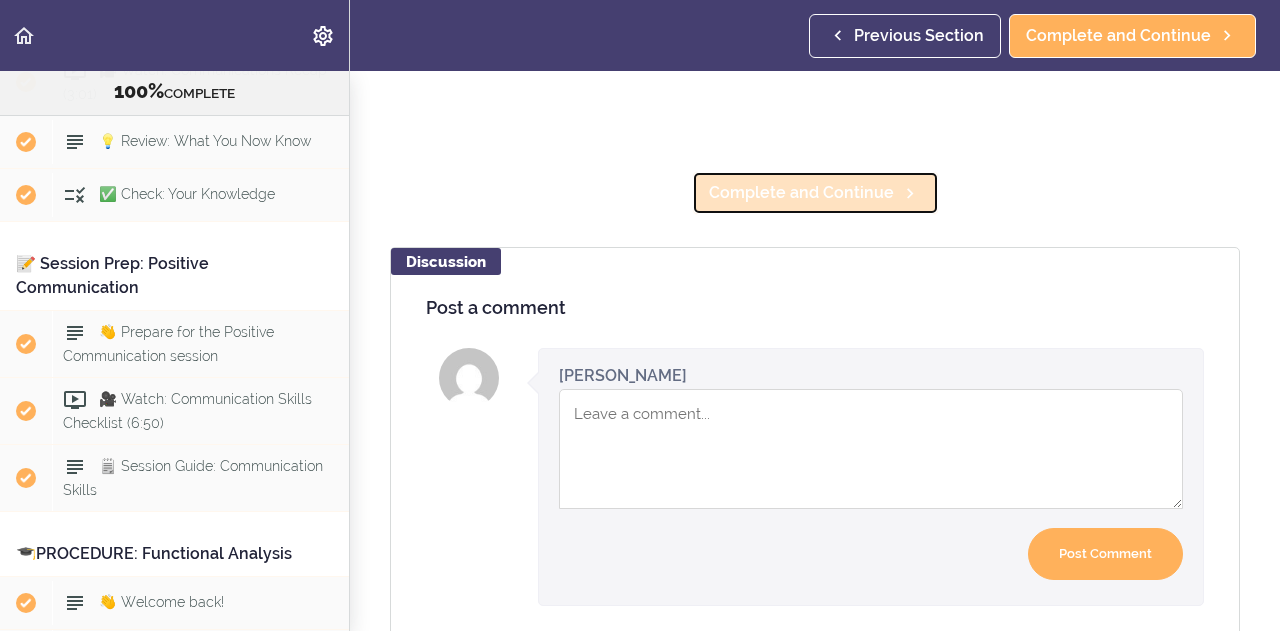 click on "Complete and Continue" at bounding box center [815, 193] 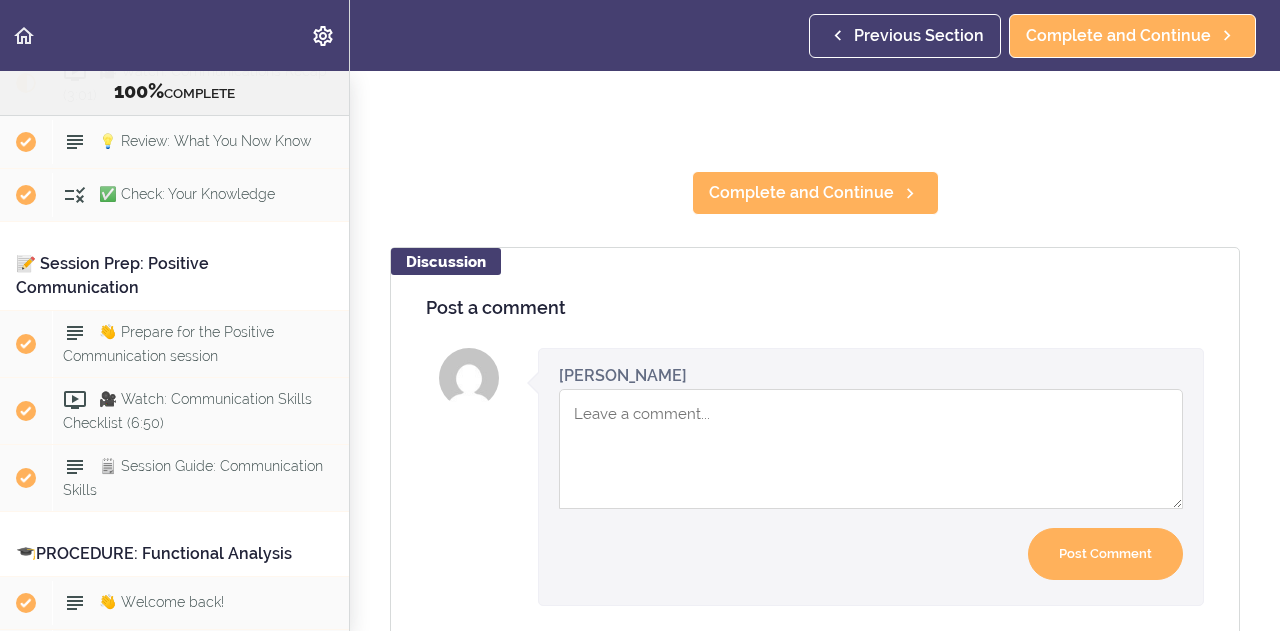 scroll, scrollTop: 88, scrollLeft: 0, axis: vertical 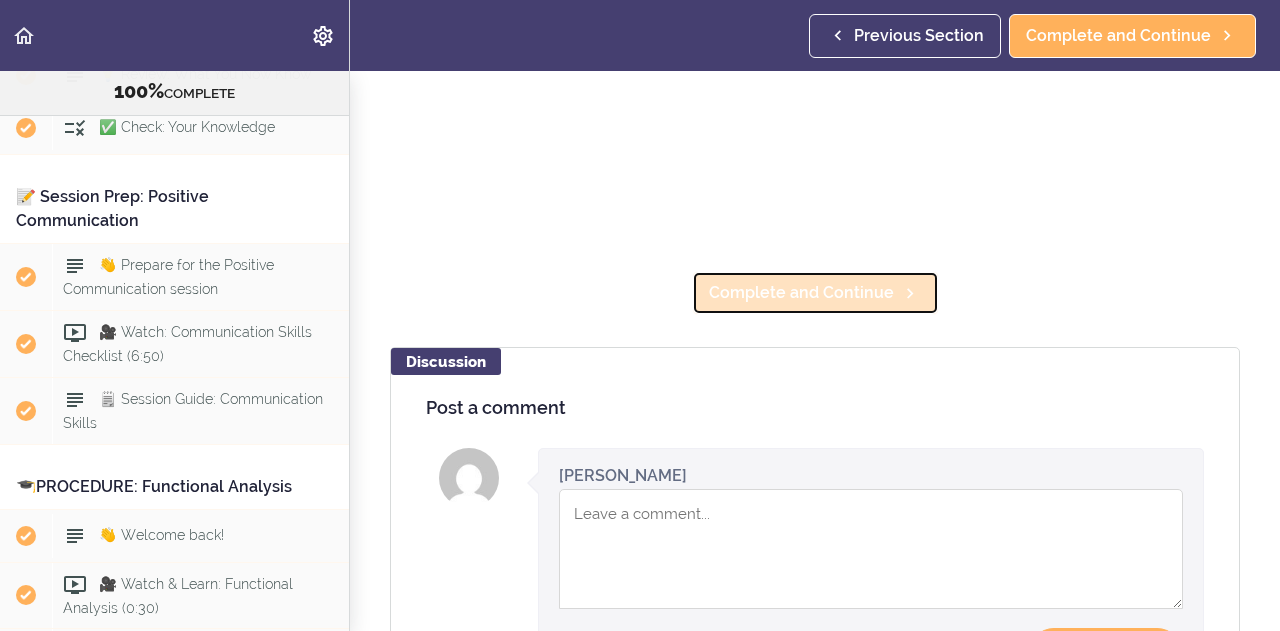 click on "Complete and Continue" at bounding box center (801, 293) 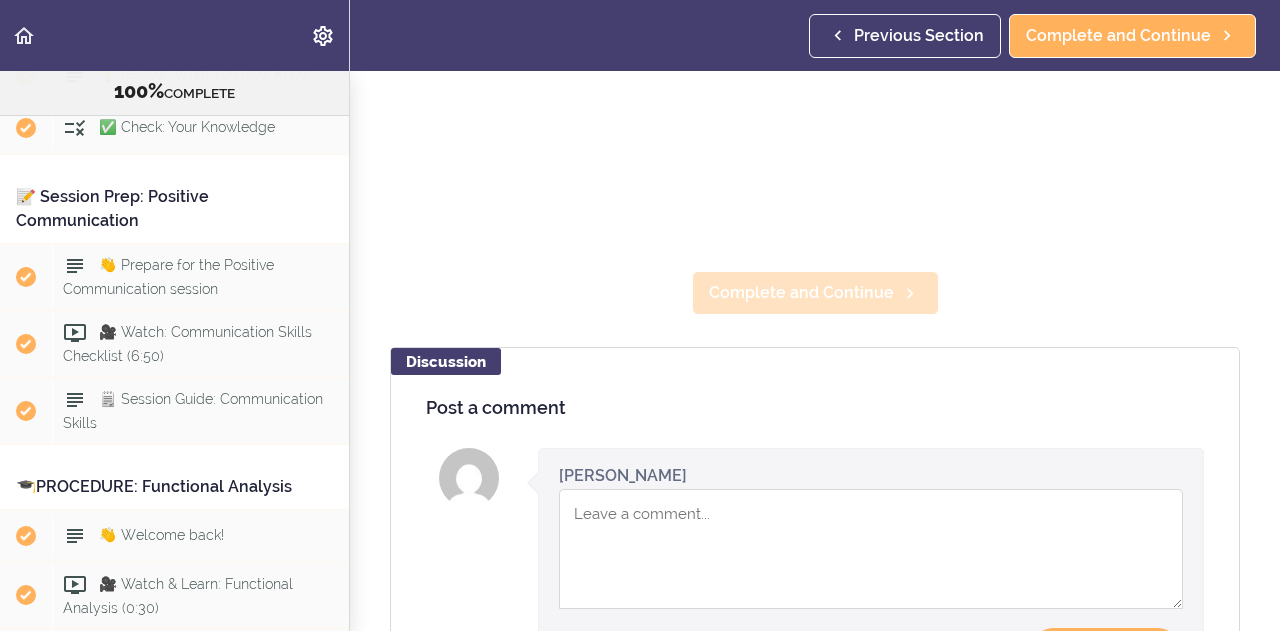 scroll, scrollTop: 73, scrollLeft: 0, axis: vertical 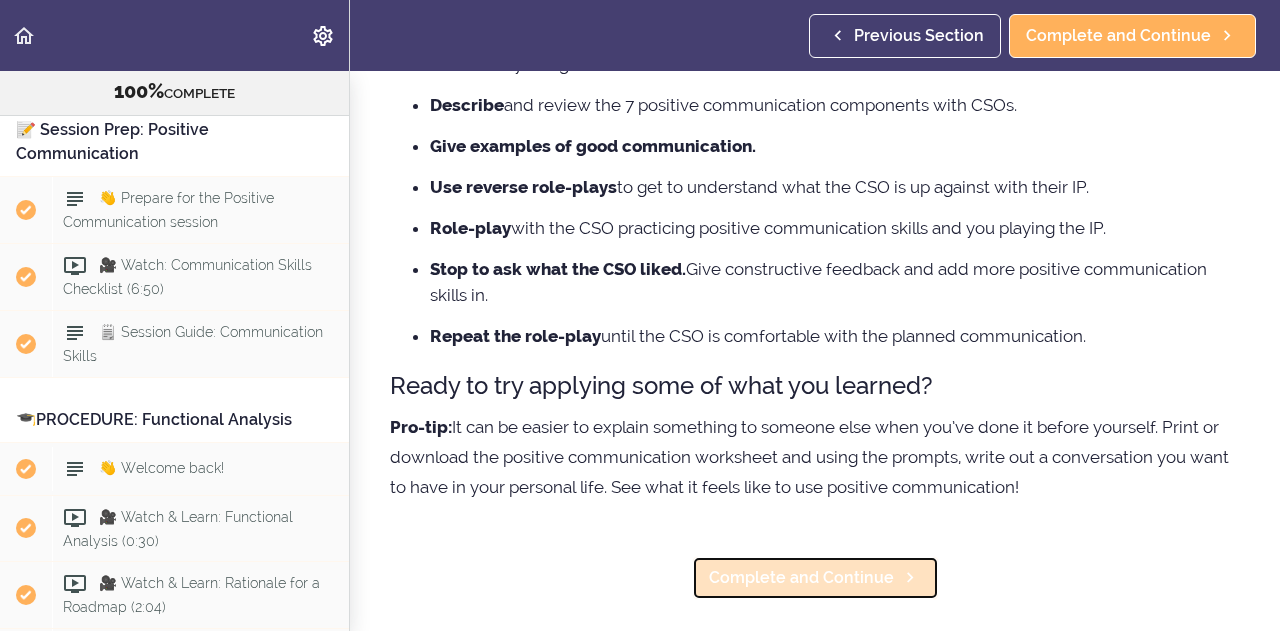 click on "Complete and Continue" at bounding box center (801, 578) 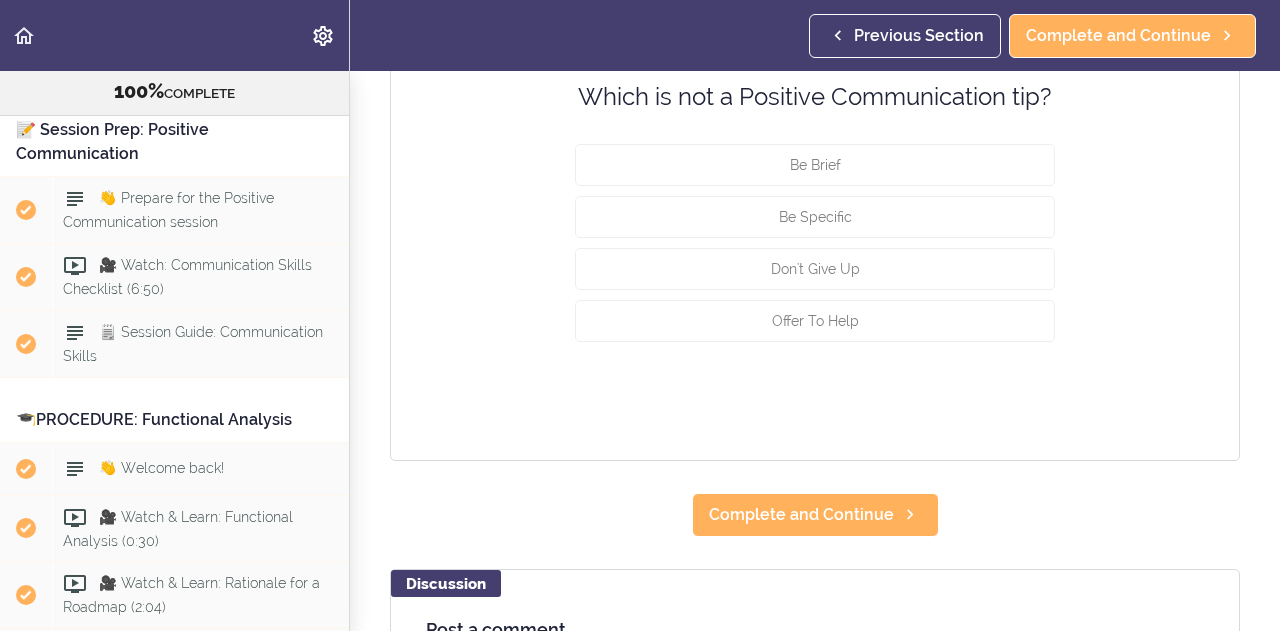 scroll, scrollTop: 0, scrollLeft: 0, axis: both 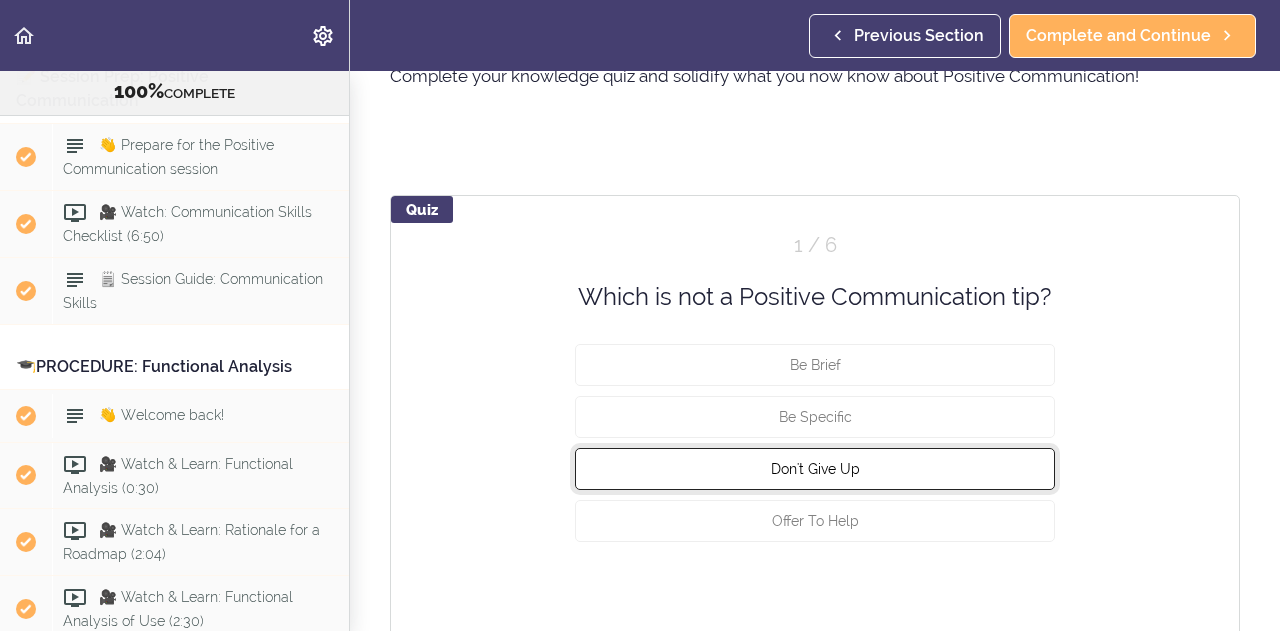 click on "Don't Give Up" at bounding box center [815, 469] 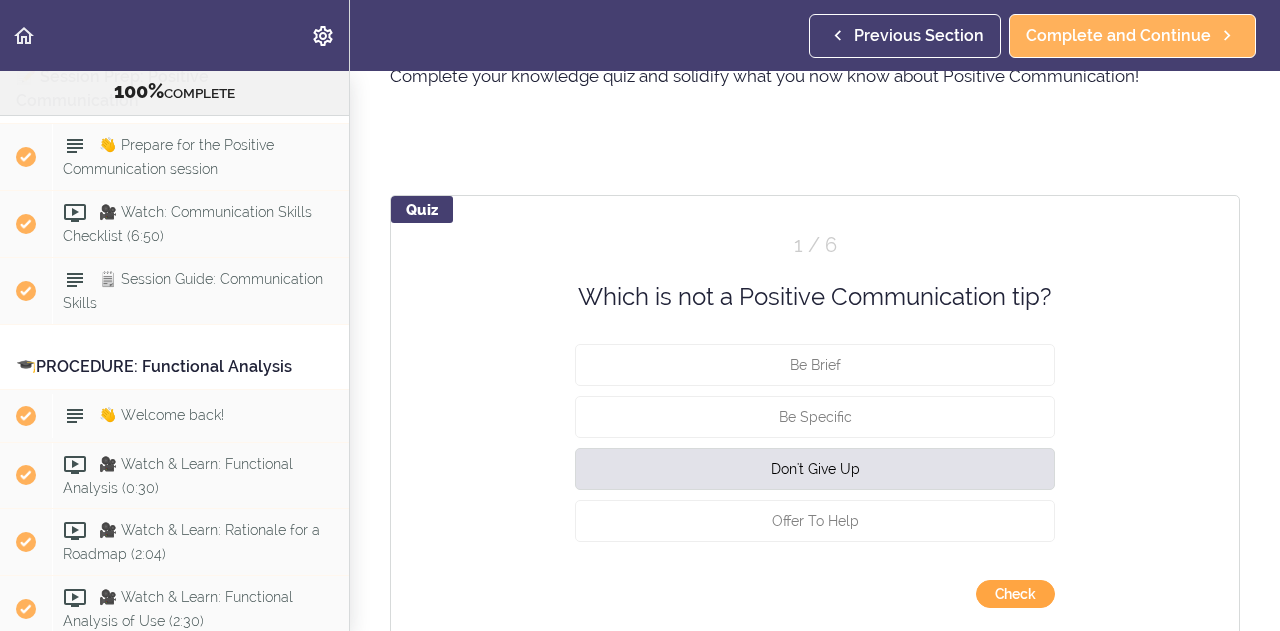 click on "Check" at bounding box center (1015, 594) 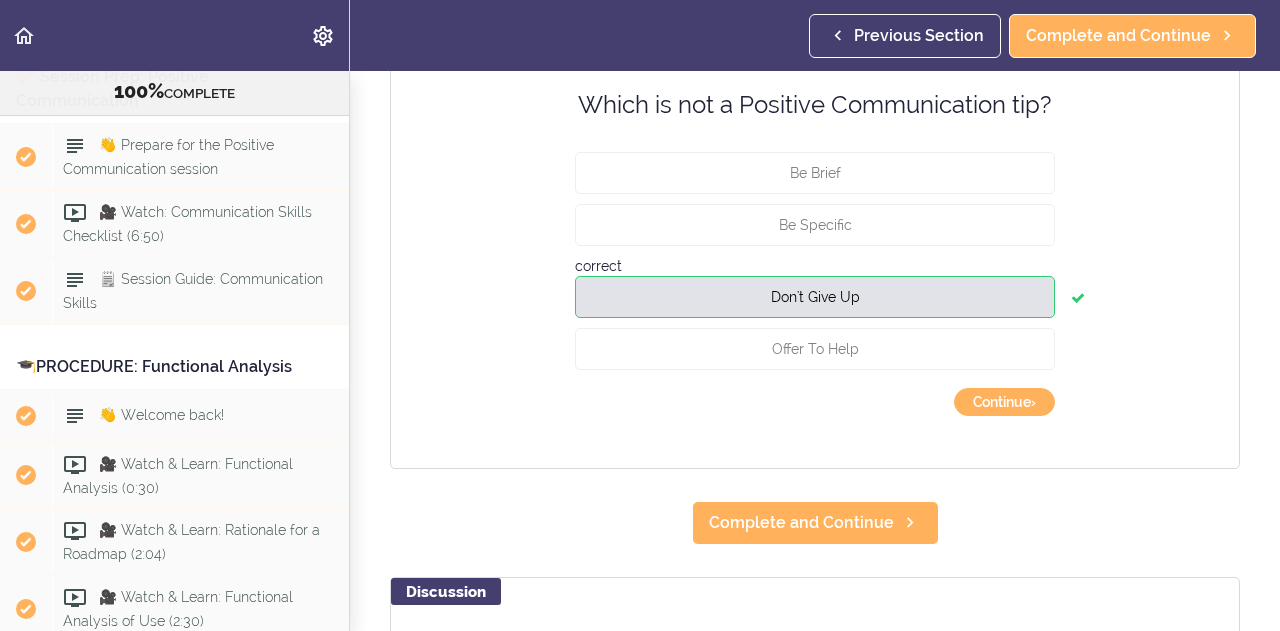 scroll, scrollTop: 300, scrollLeft: 0, axis: vertical 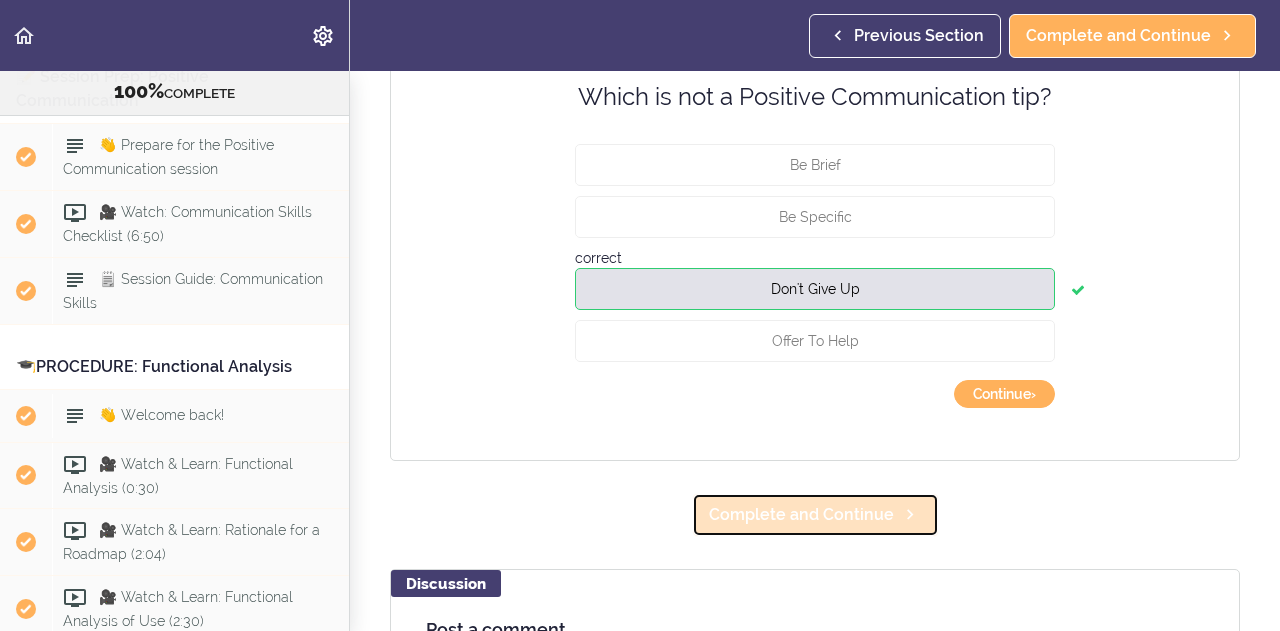 click on "Complete and Continue" at bounding box center (801, 515) 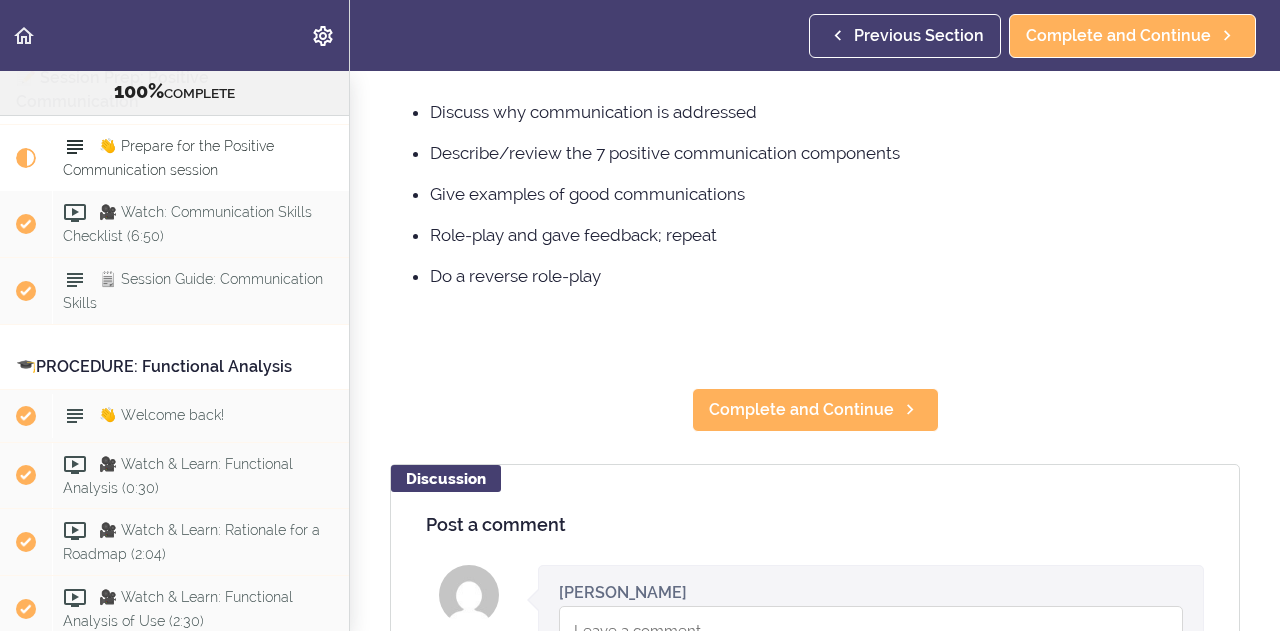 scroll, scrollTop: 0, scrollLeft: 0, axis: both 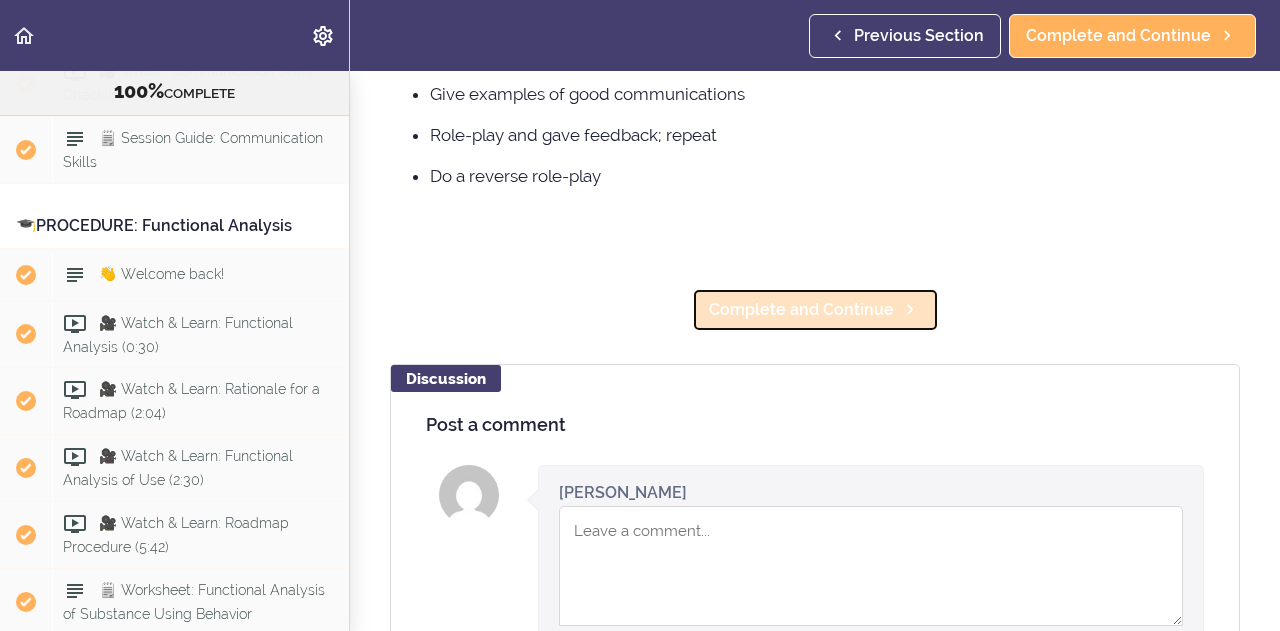 click on "Complete and Continue" at bounding box center [801, 310] 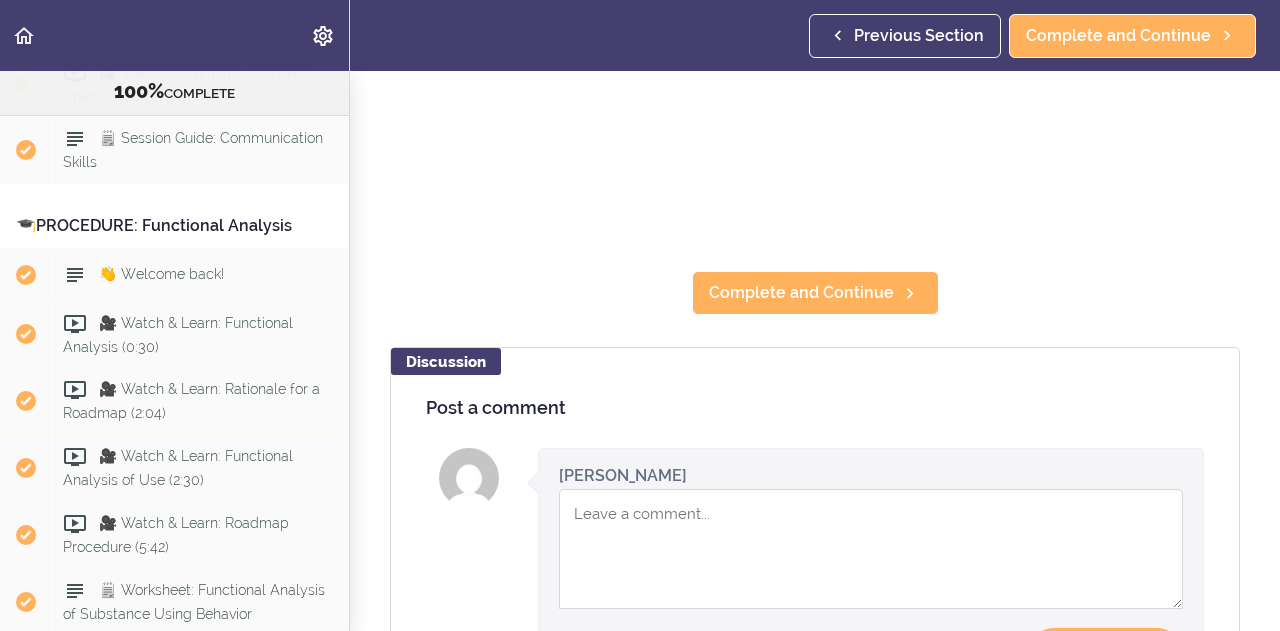 scroll, scrollTop: 0, scrollLeft: 0, axis: both 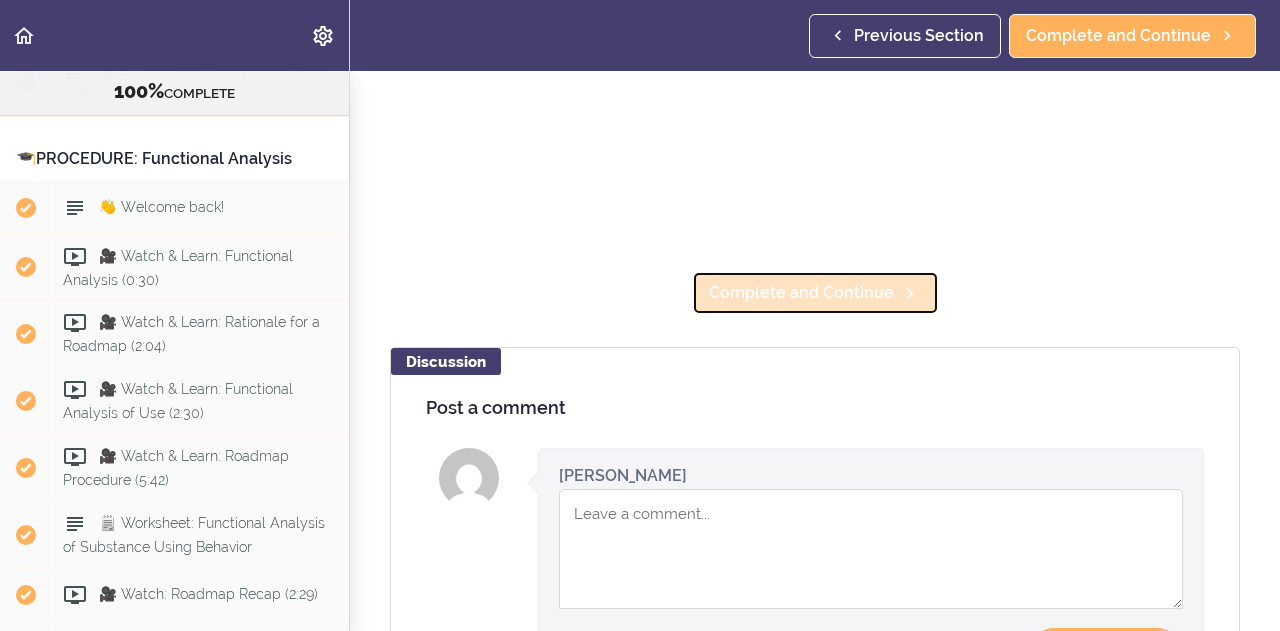 click on "Complete and Continue" at bounding box center [801, 293] 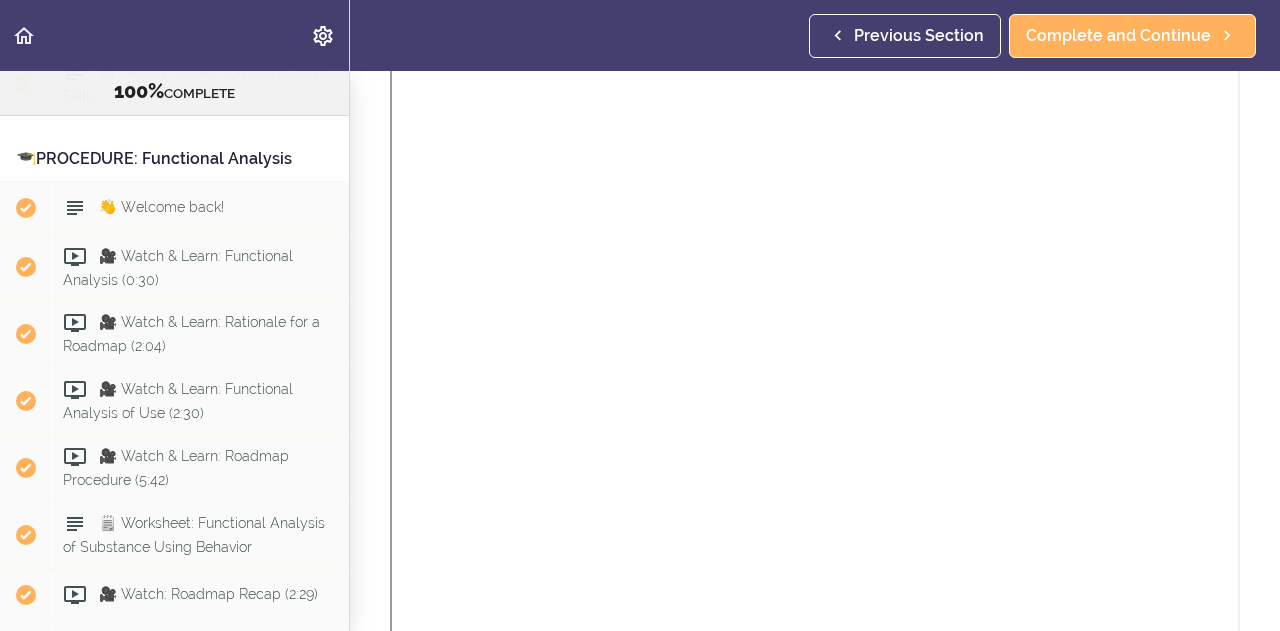 scroll, scrollTop: 0, scrollLeft: 0, axis: both 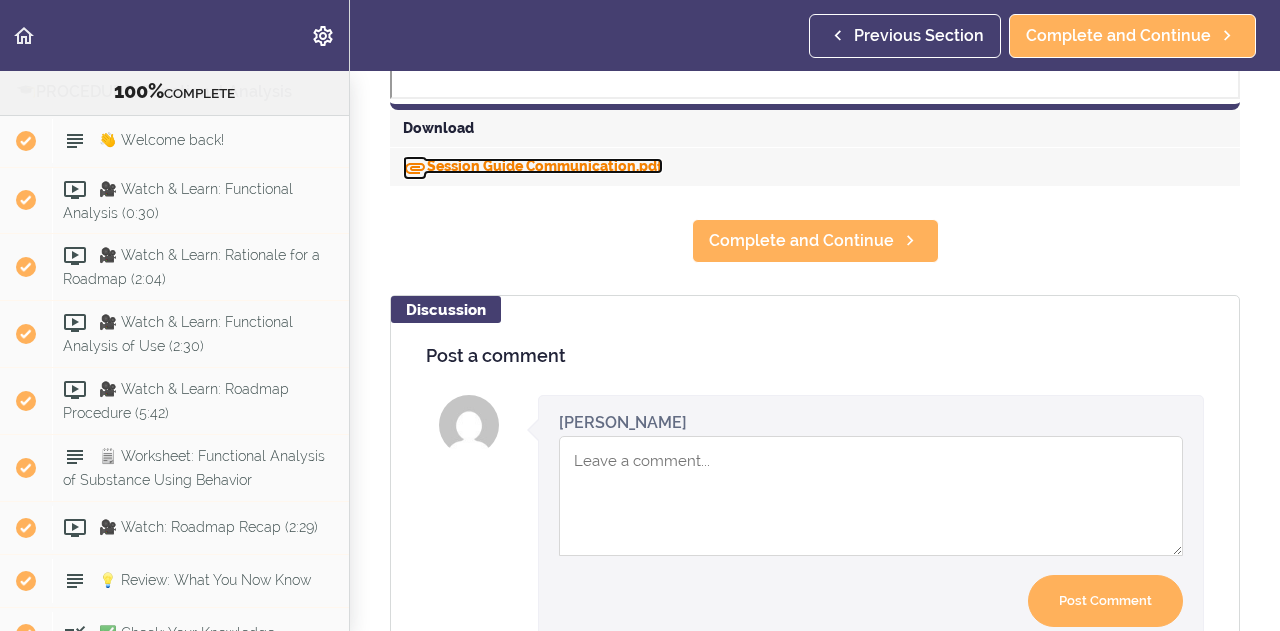 click on "Session Guide Communication.pdf" at bounding box center (533, 166) 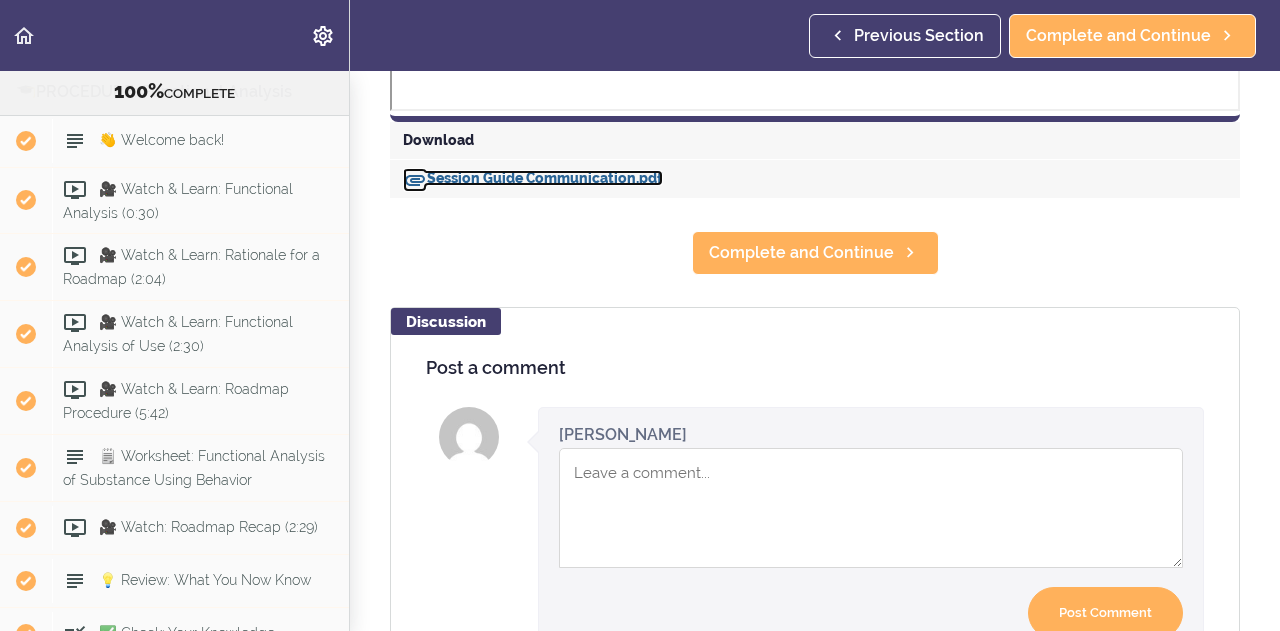 scroll, scrollTop: 1000, scrollLeft: 0, axis: vertical 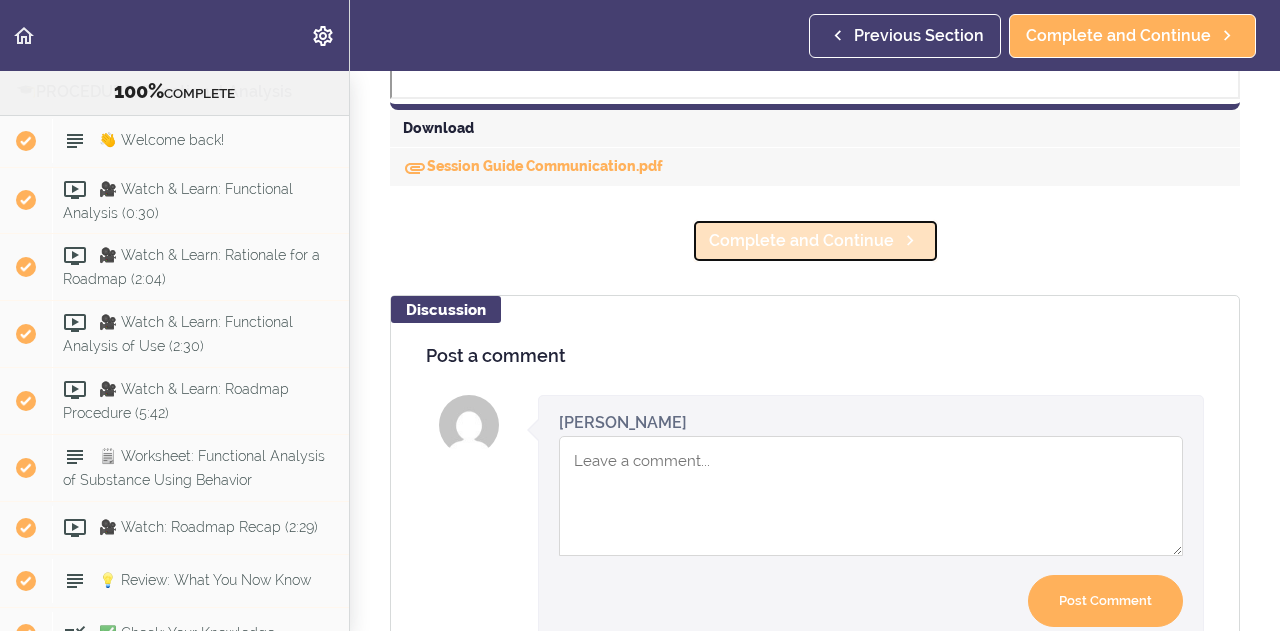 click on "Complete and Continue" at bounding box center (801, 241) 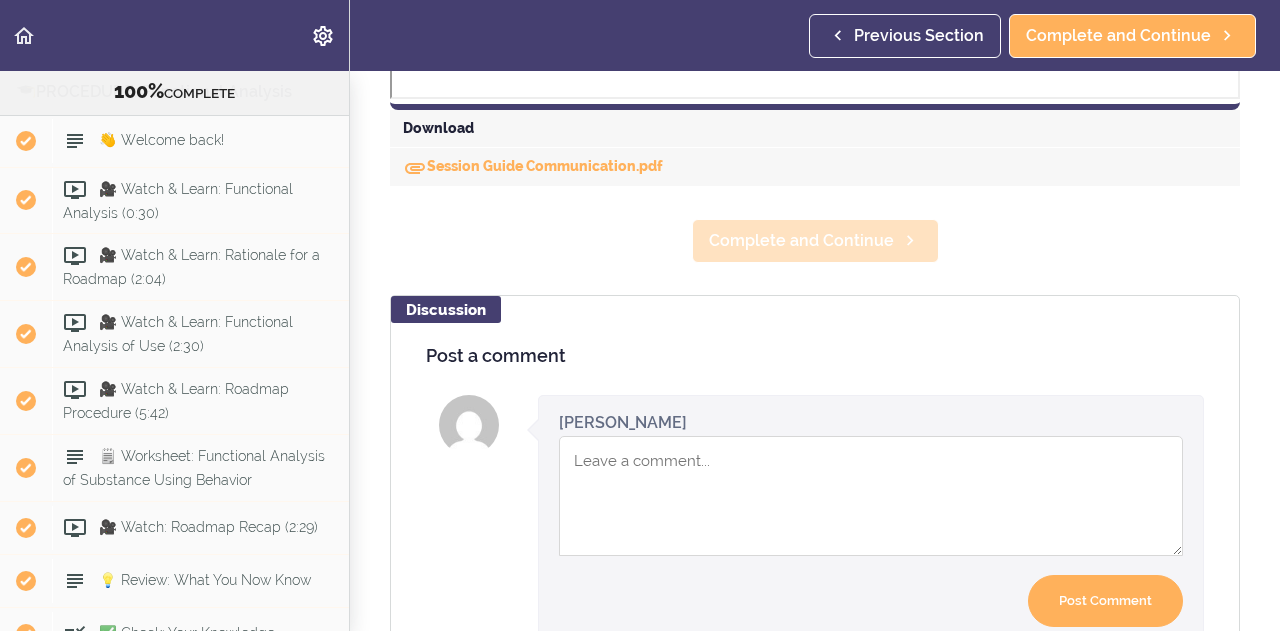 scroll, scrollTop: 8, scrollLeft: 0, axis: vertical 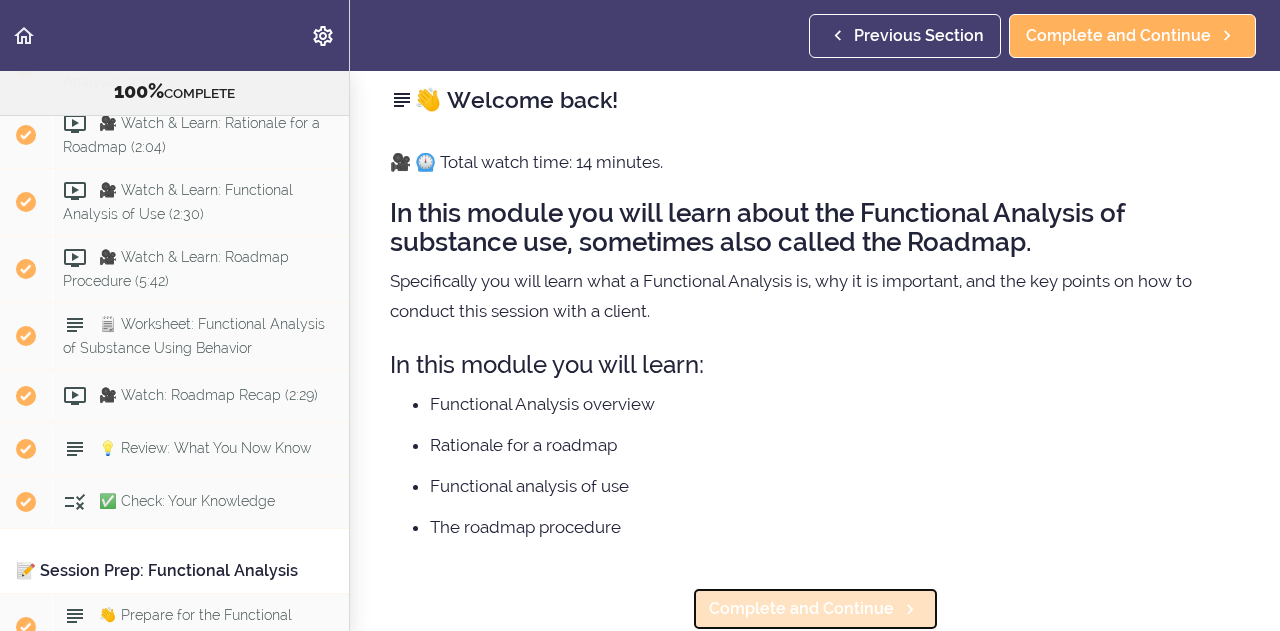 click on "Complete and Continue" at bounding box center [801, 609] 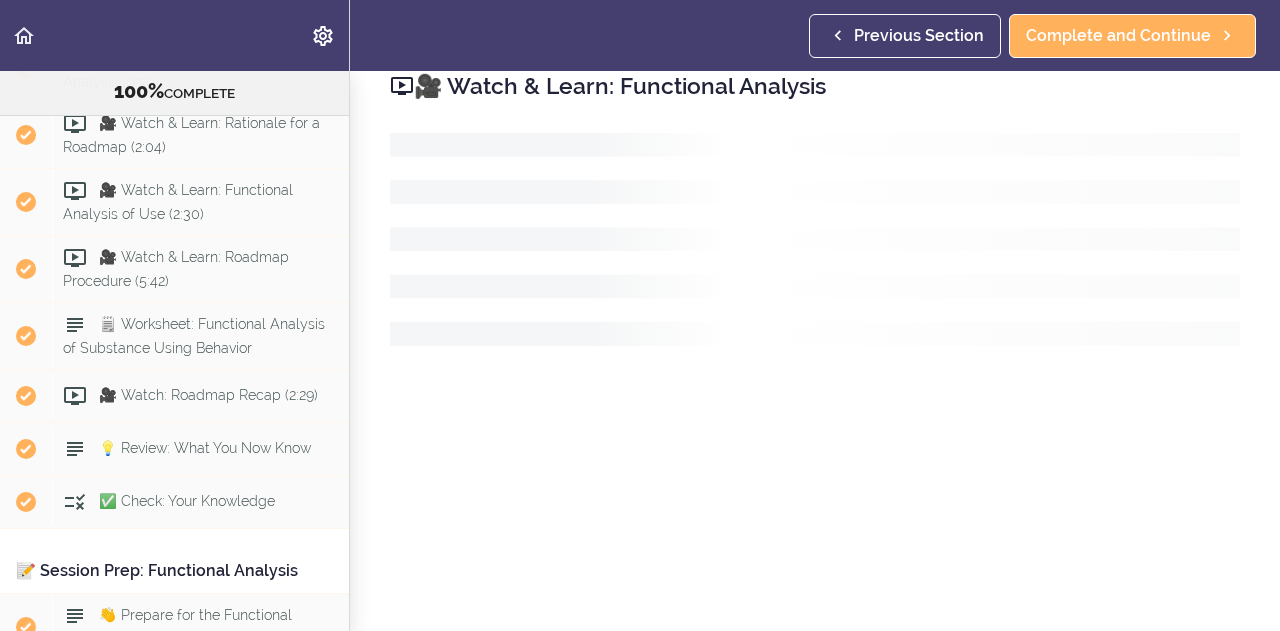 scroll, scrollTop: 0, scrollLeft: 0, axis: both 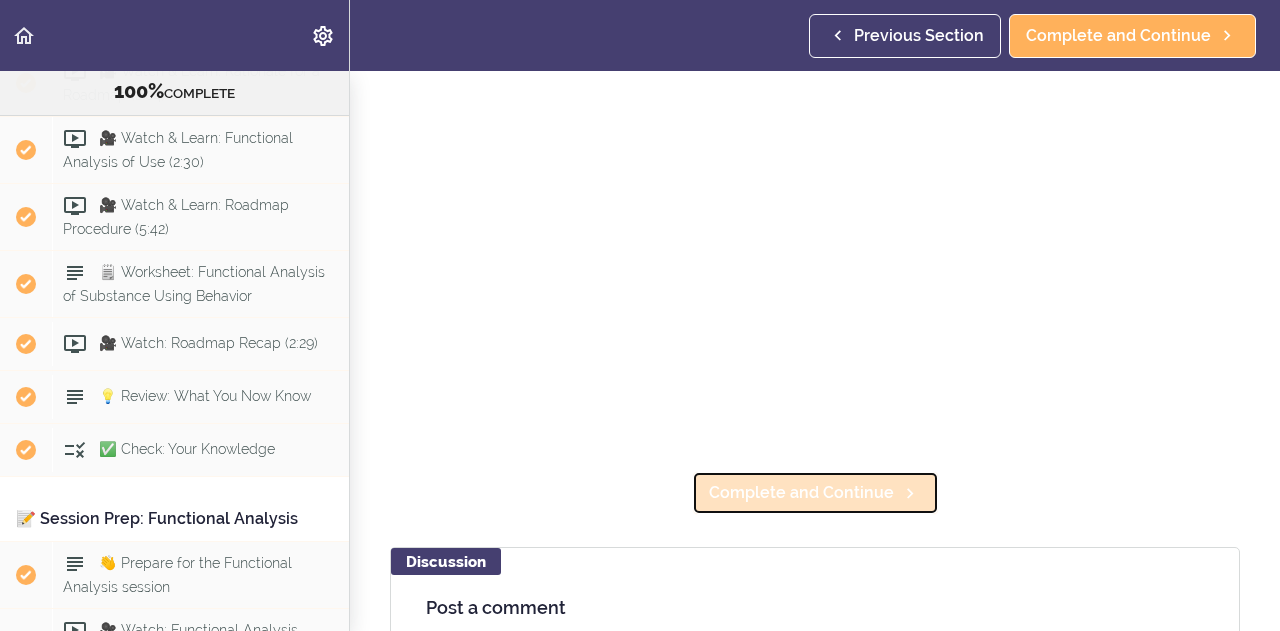 click on "Complete and Continue" at bounding box center [815, 493] 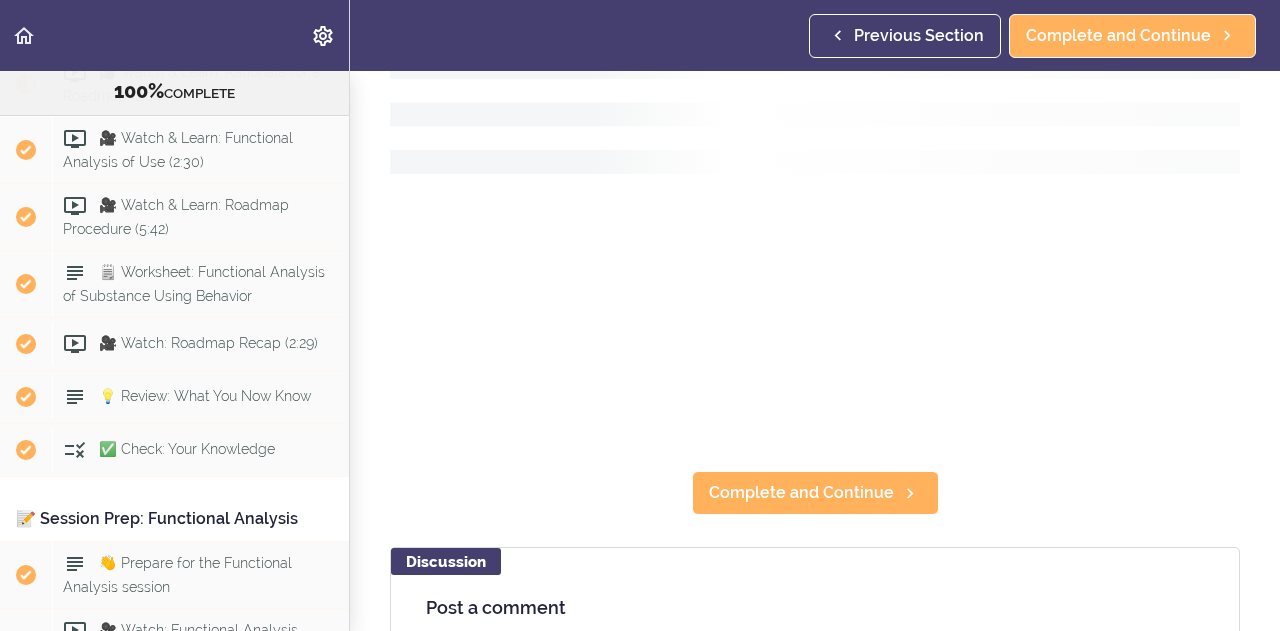 scroll, scrollTop: 0, scrollLeft: 0, axis: both 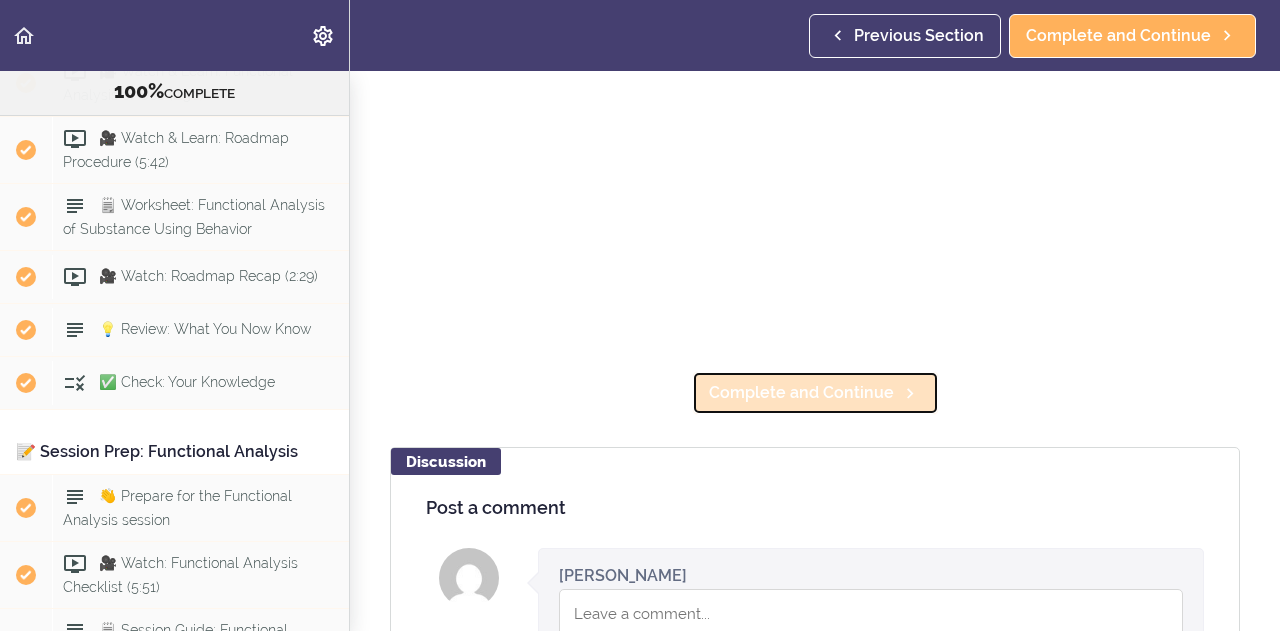 click on "Complete and Continue" at bounding box center [801, 393] 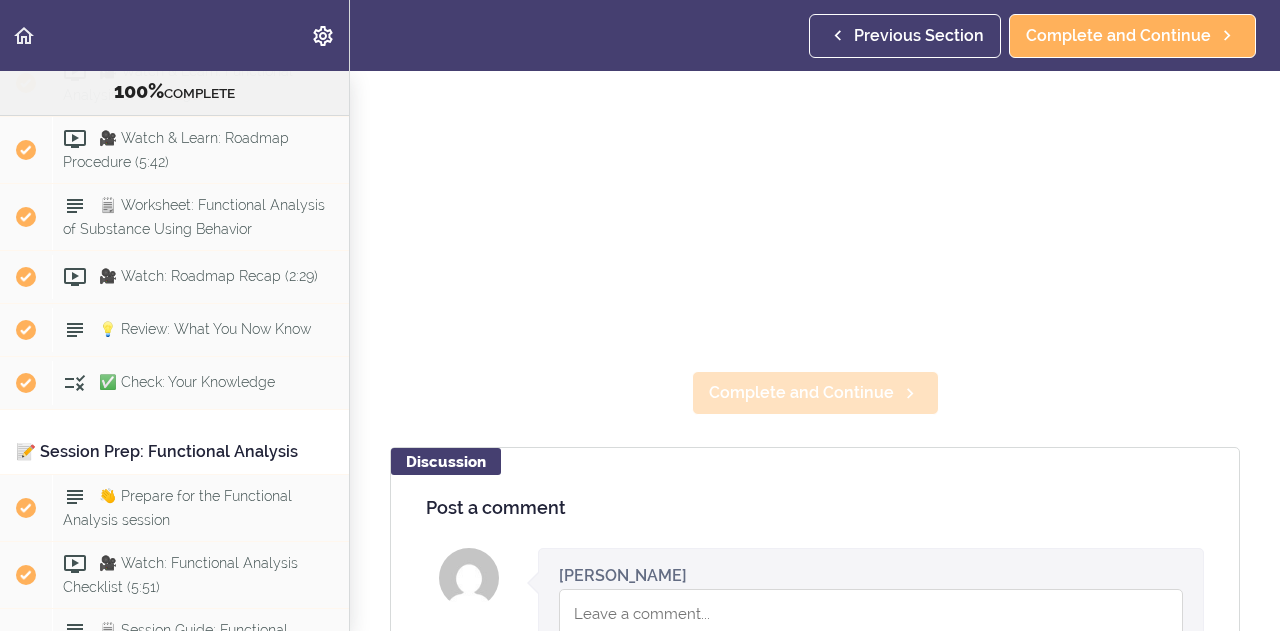 scroll, scrollTop: 39, scrollLeft: 0, axis: vertical 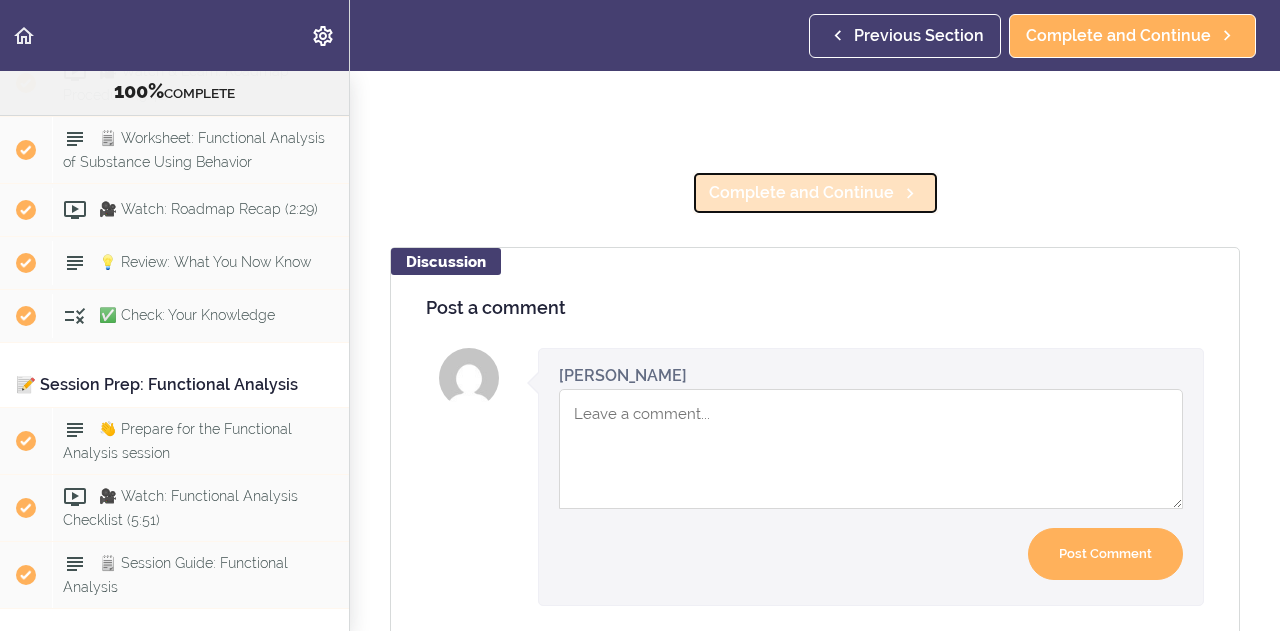 click on "Complete and Continue" at bounding box center (801, 193) 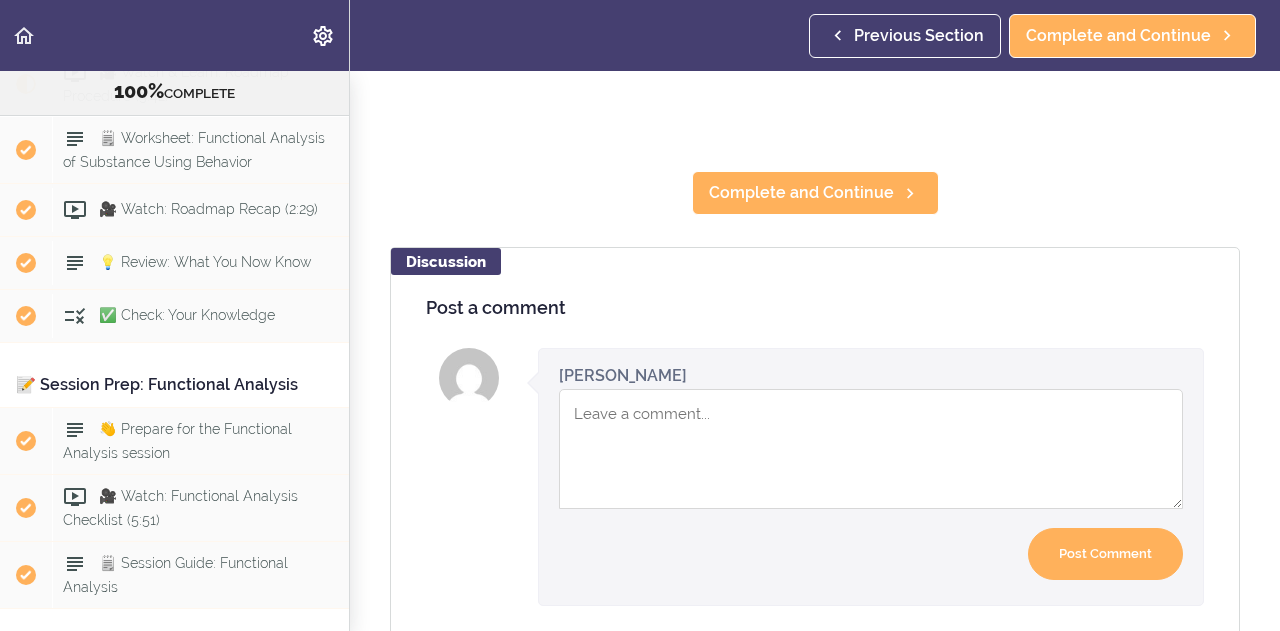 scroll, scrollTop: 0, scrollLeft: 0, axis: both 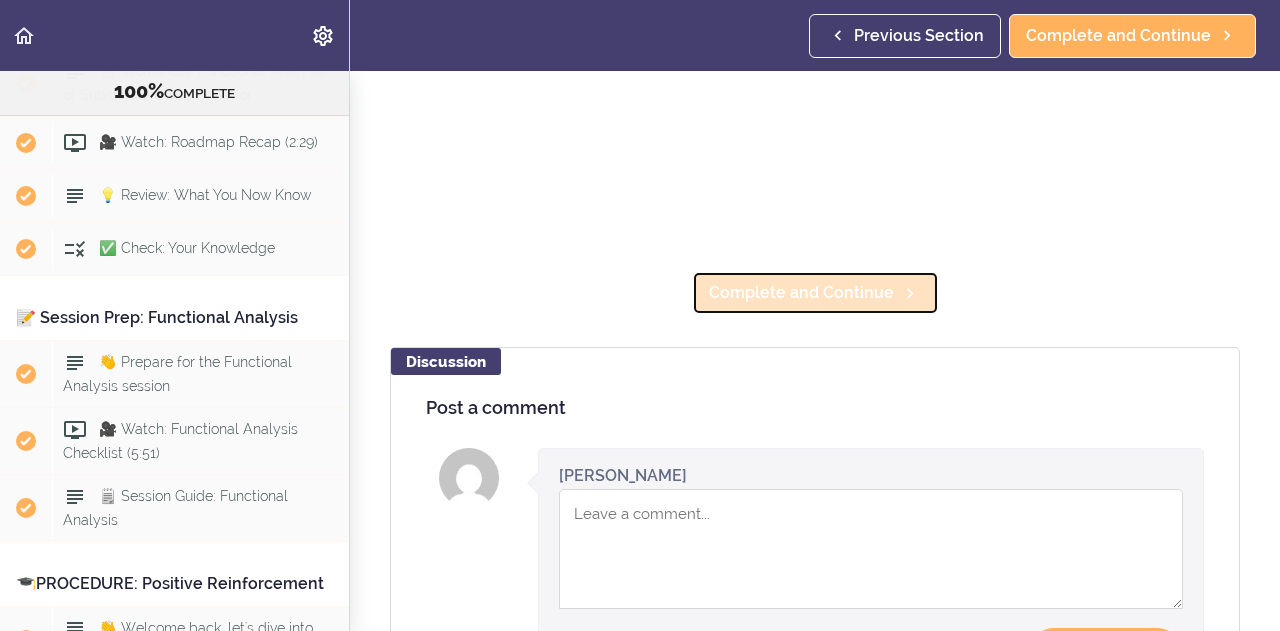 click on "Complete and Continue" at bounding box center (801, 293) 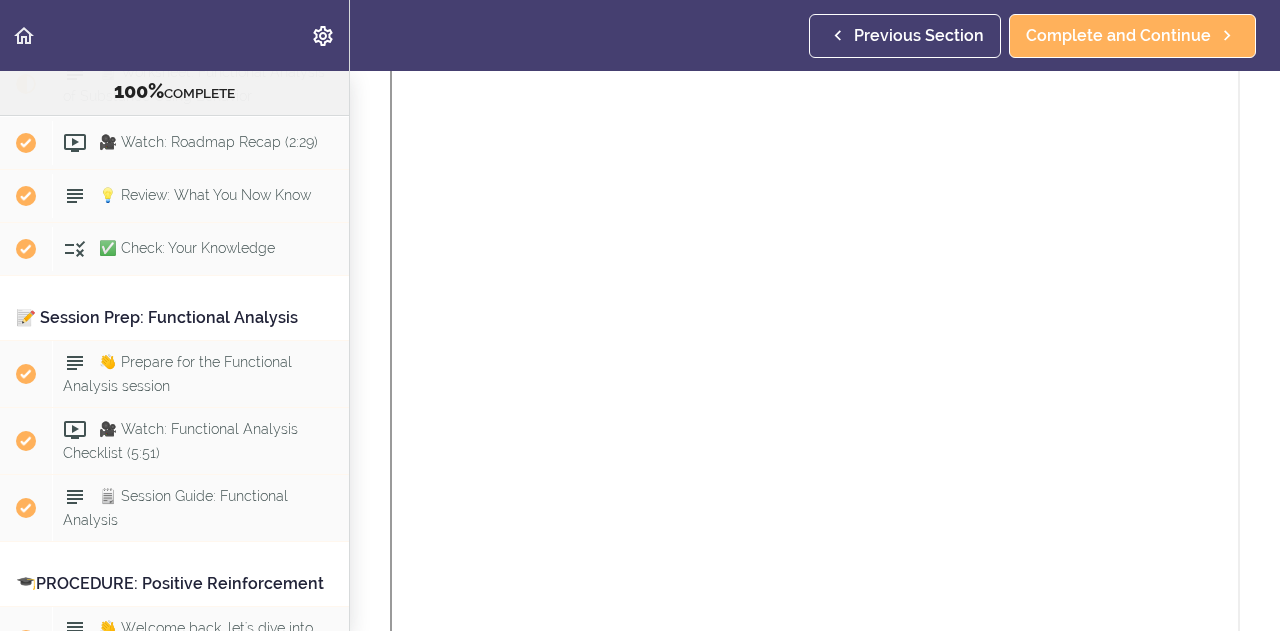 scroll, scrollTop: 0, scrollLeft: 0, axis: both 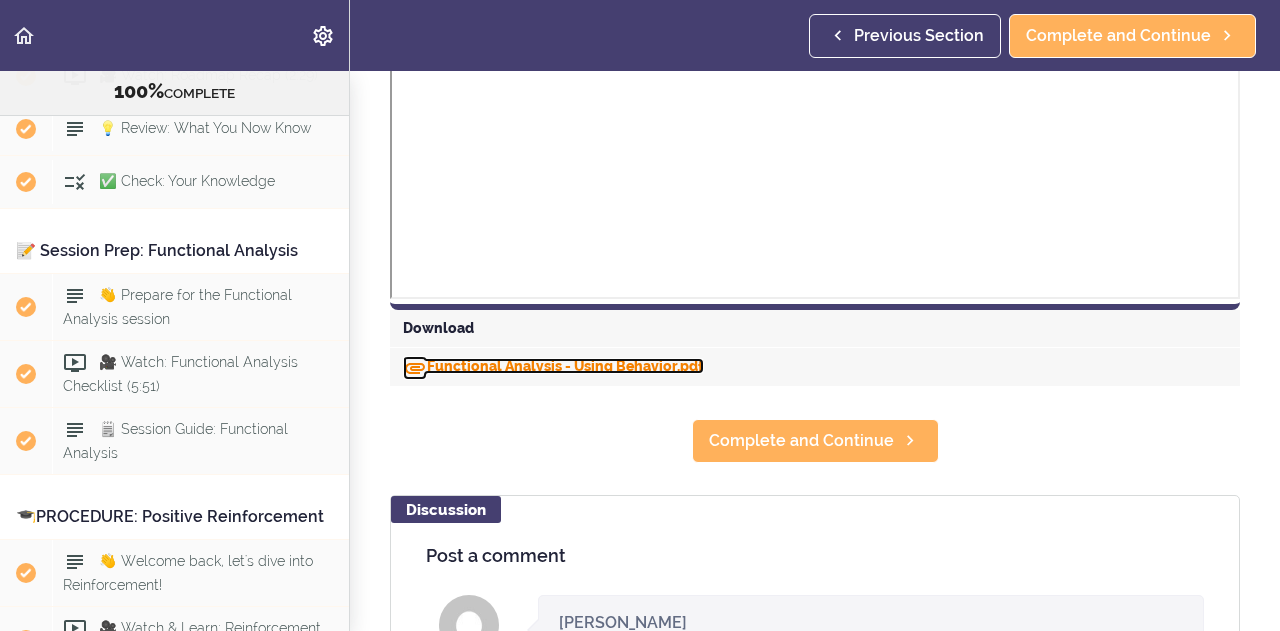 click on "Functional Analysis - Using Behavior.pdf" at bounding box center (553, 366) 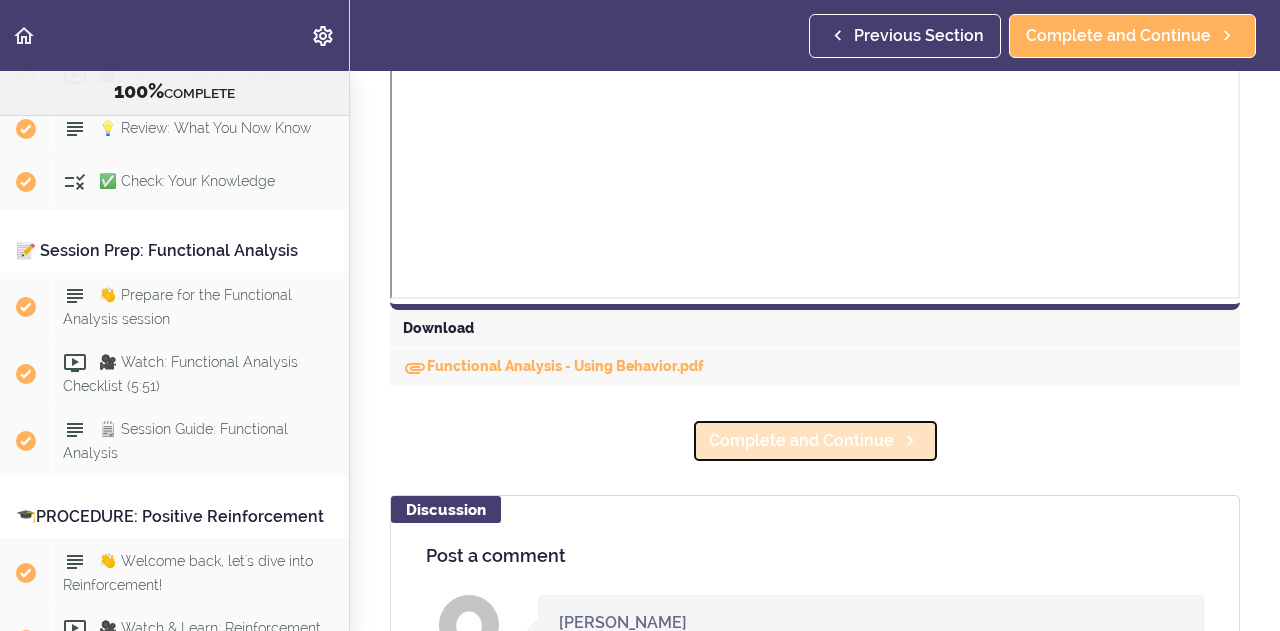 click on "Complete and Continue" at bounding box center (801, 441) 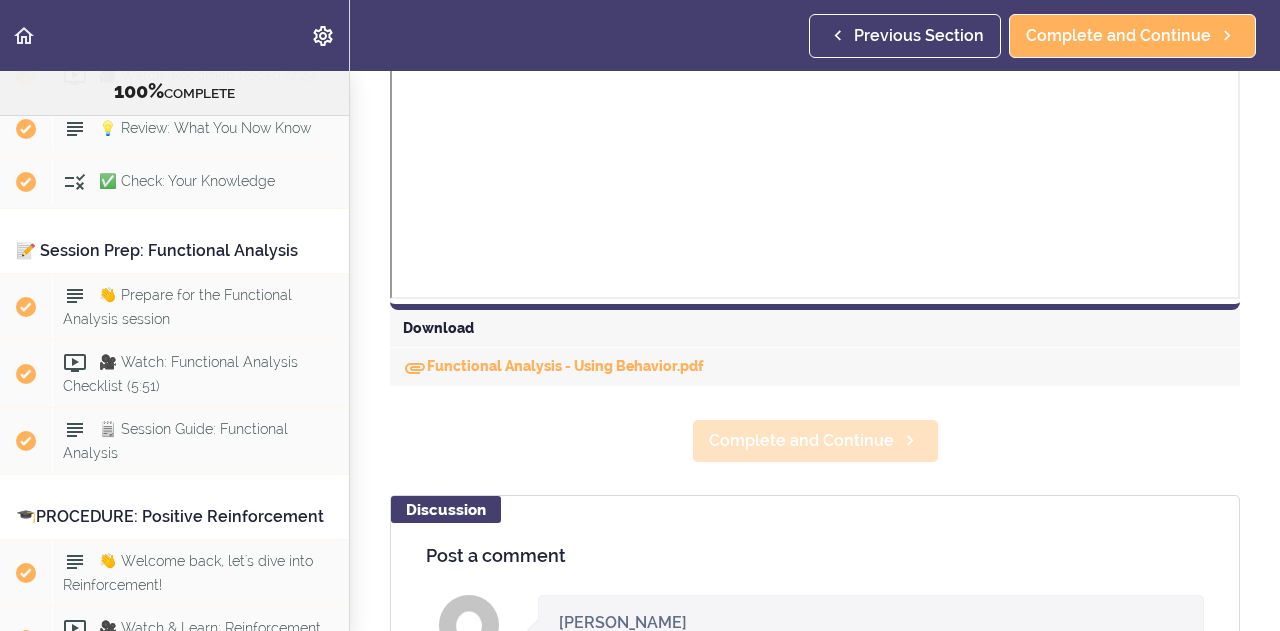 scroll, scrollTop: 168, scrollLeft: 0, axis: vertical 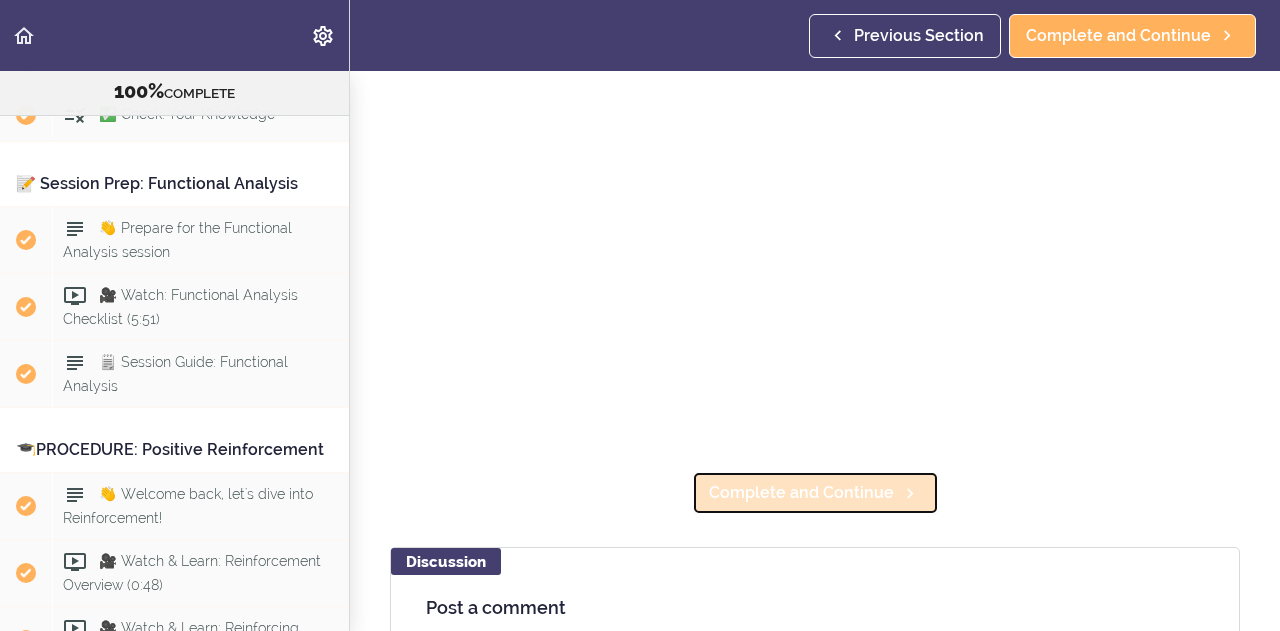 click on "Complete and Continue" at bounding box center (801, 493) 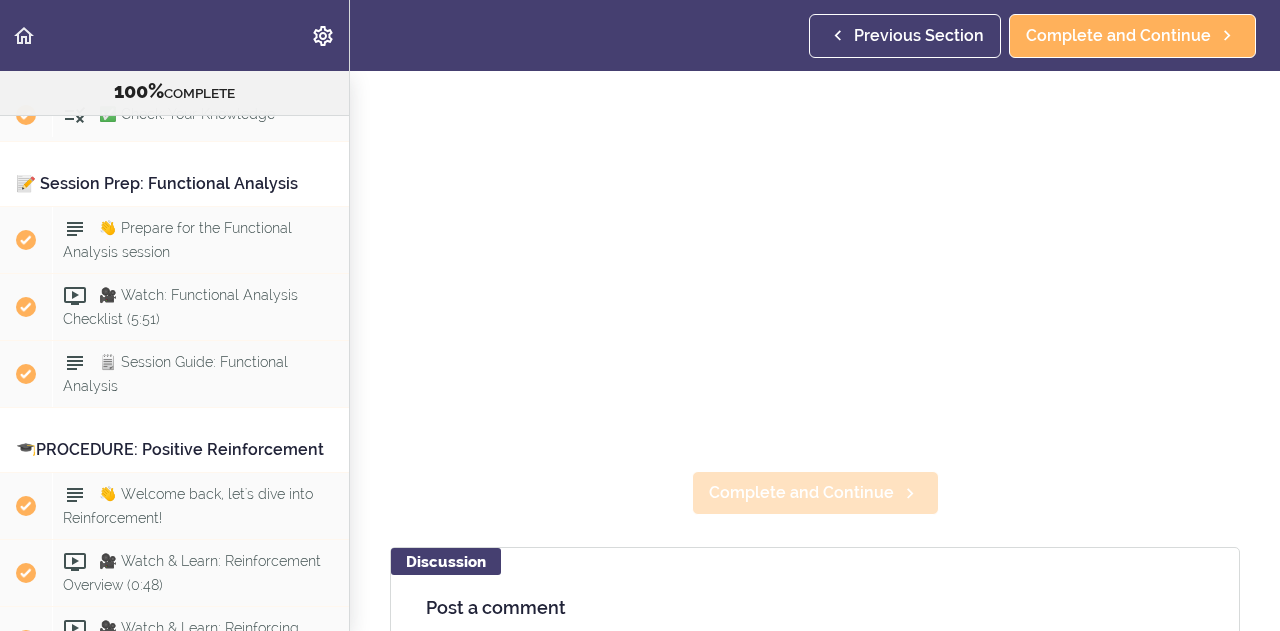 scroll, scrollTop: 32, scrollLeft: 0, axis: vertical 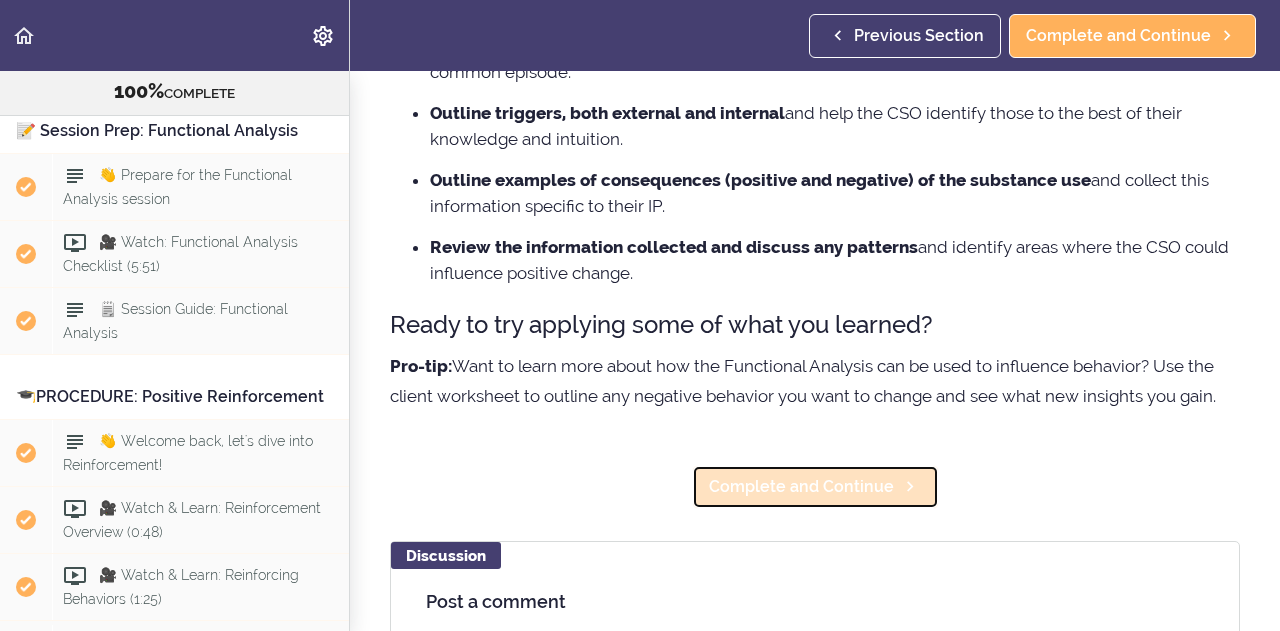 click on "Complete and Continue" at bounding box center [801, 487] 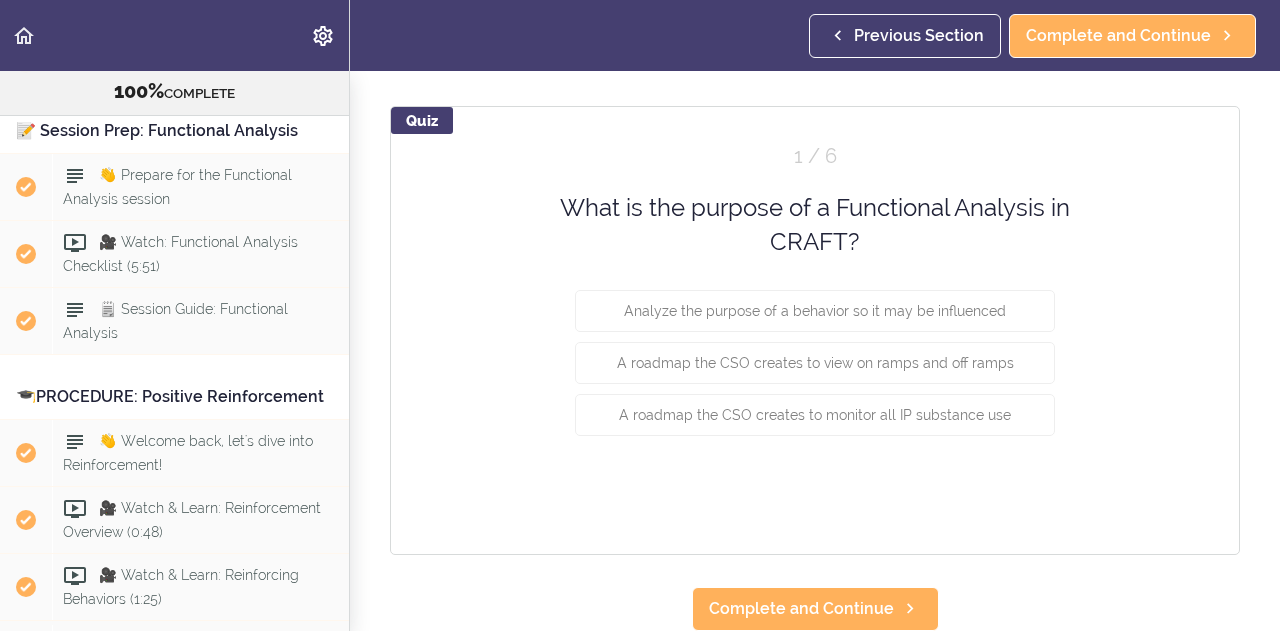 scroll, scrollTop: 0, scrollLeft: 0, axis: both 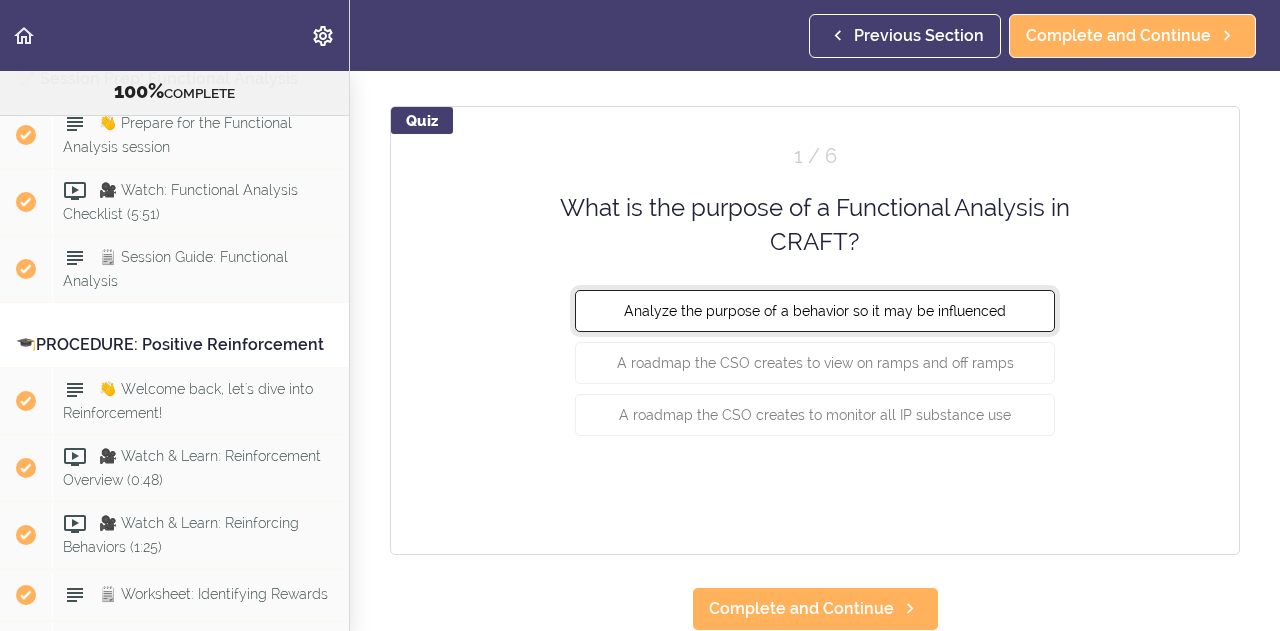 click on "Analyze the purpose of a behavior so it may be influenced" at bounding box center [815, 310] 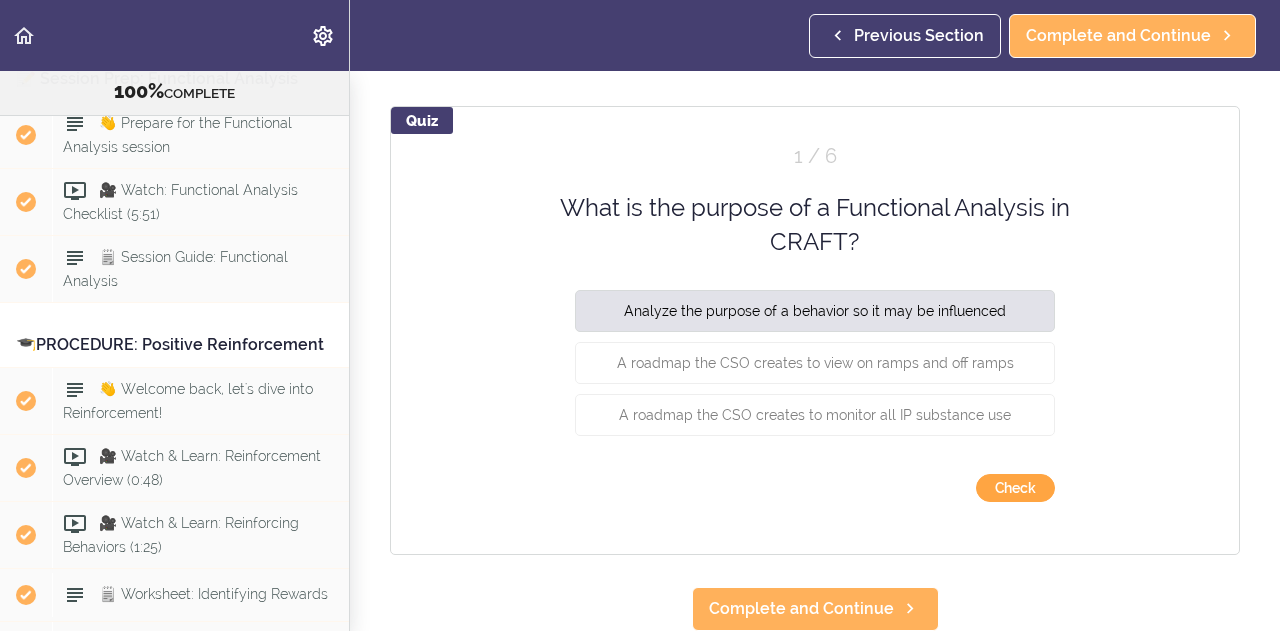 click on "Check" at bounding box center (1015, 488) 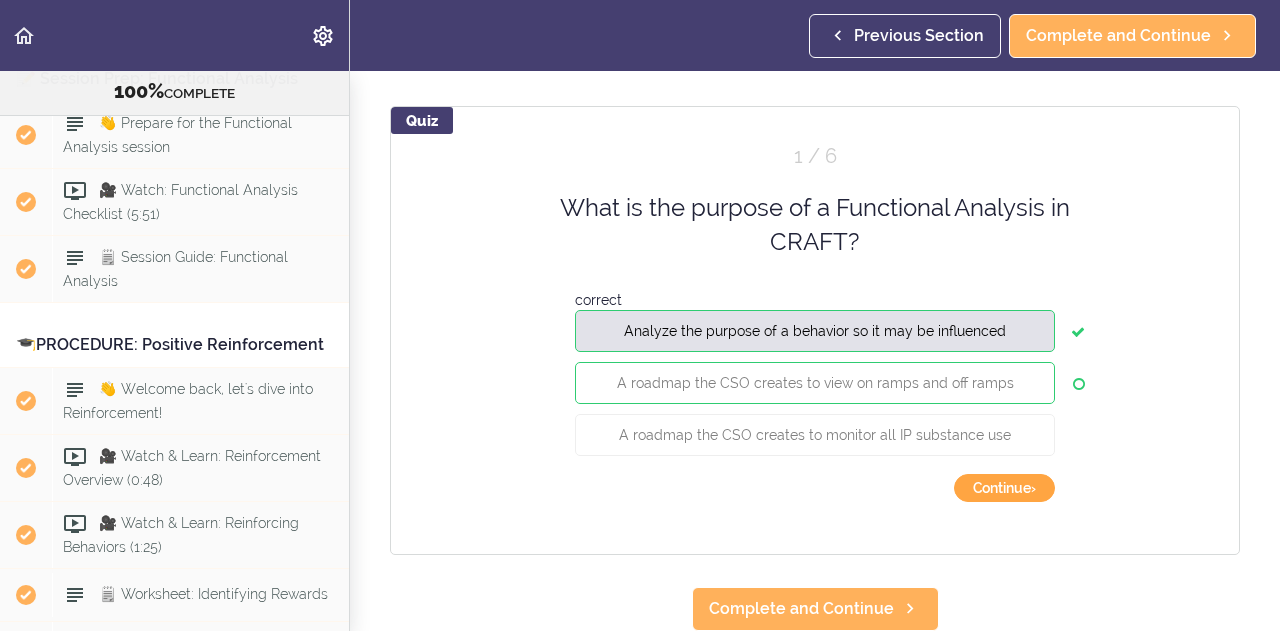 click on "Continue  ›" at bounding box center (1004, 488) 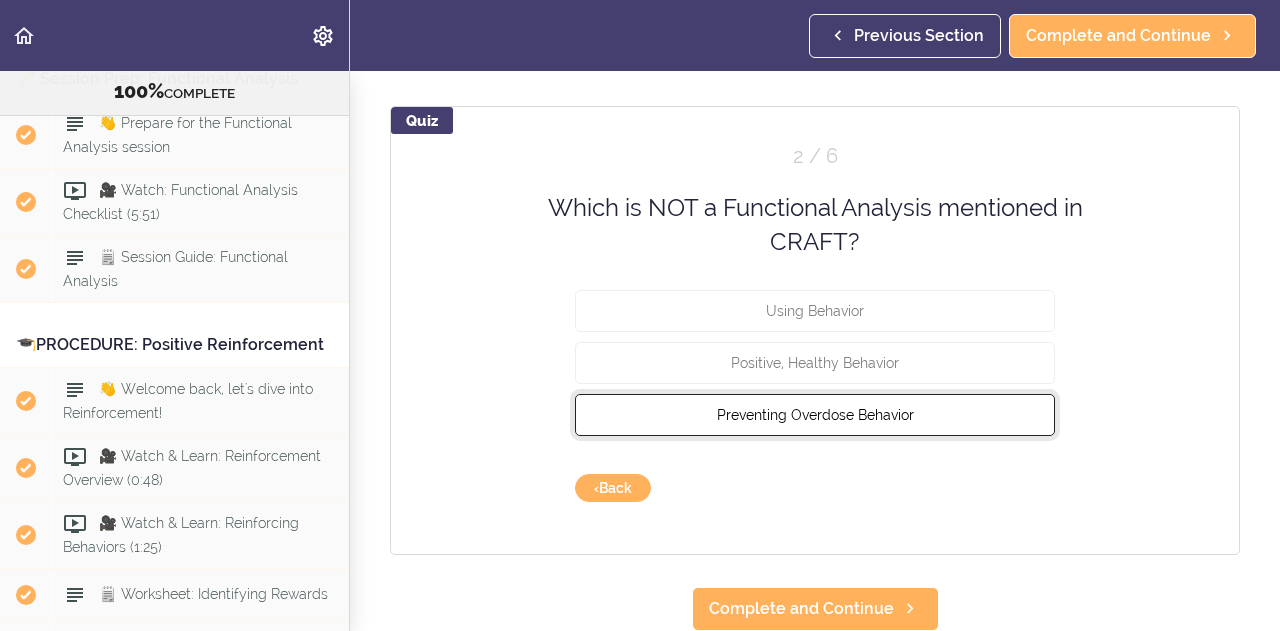 click on "Preventing Overdose Behavior" at bounding box center (815, 414) 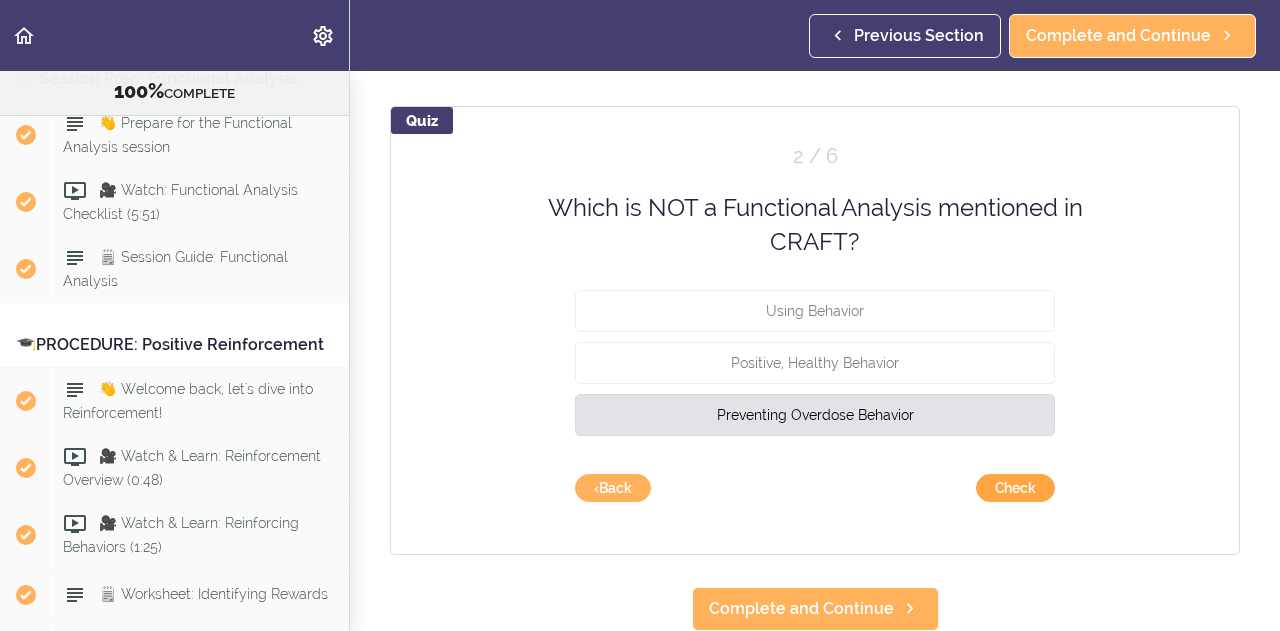 click on "Check" at bounding box center (1015, 488) 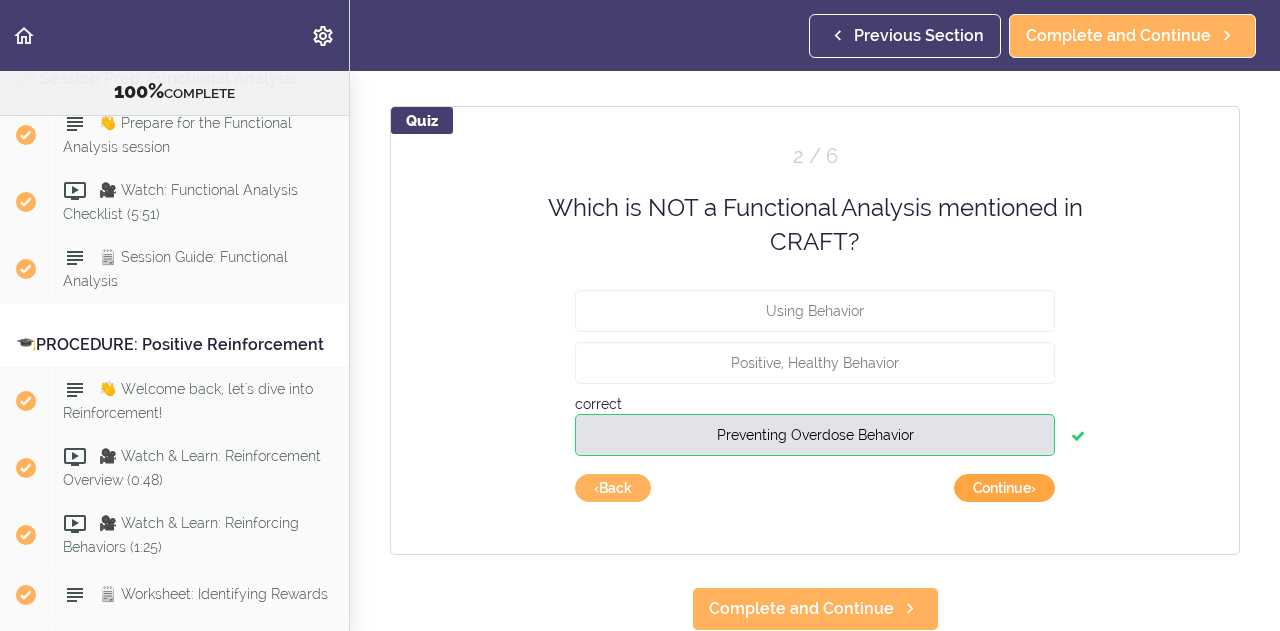 click on "Continue  ›" at bounding box center [1004, 488] 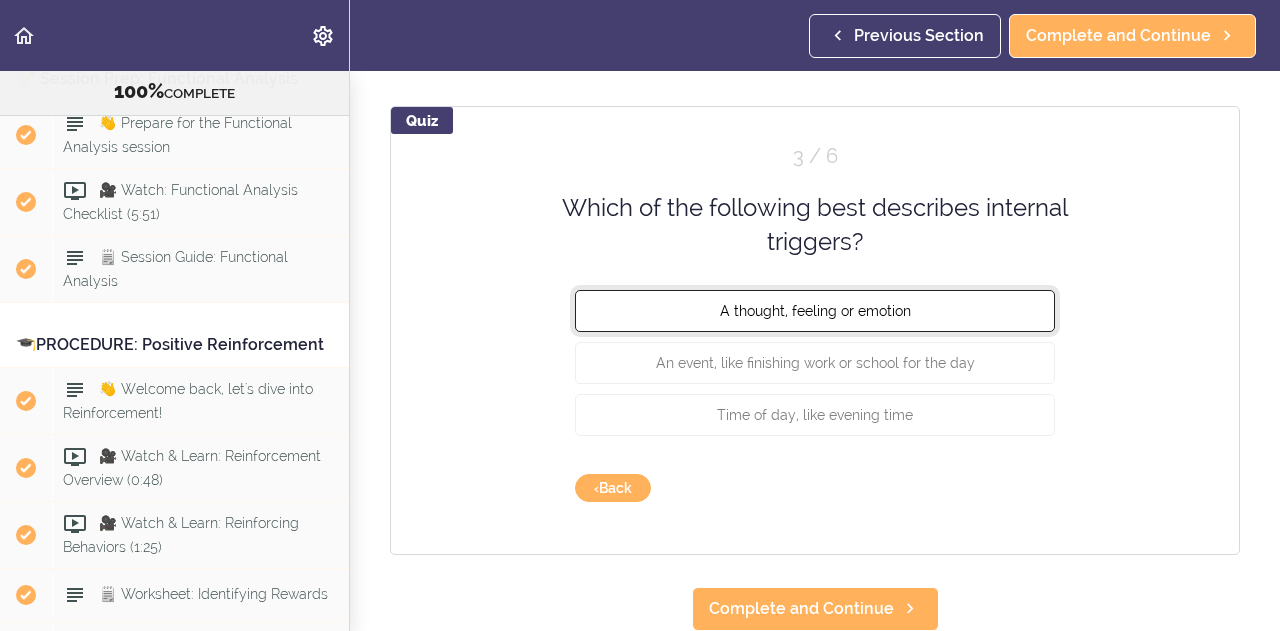click on "A thought, feeling or emotion" at bounding box center [815, 310] 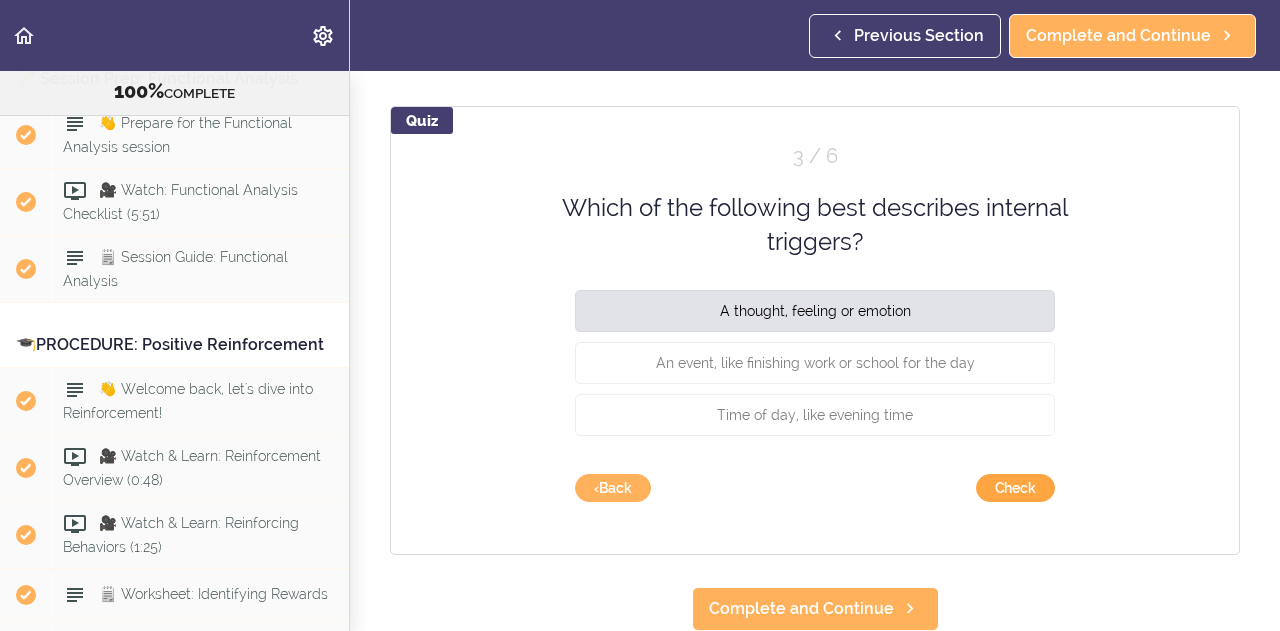 click on "Check" at bounding box center (1015, 488) 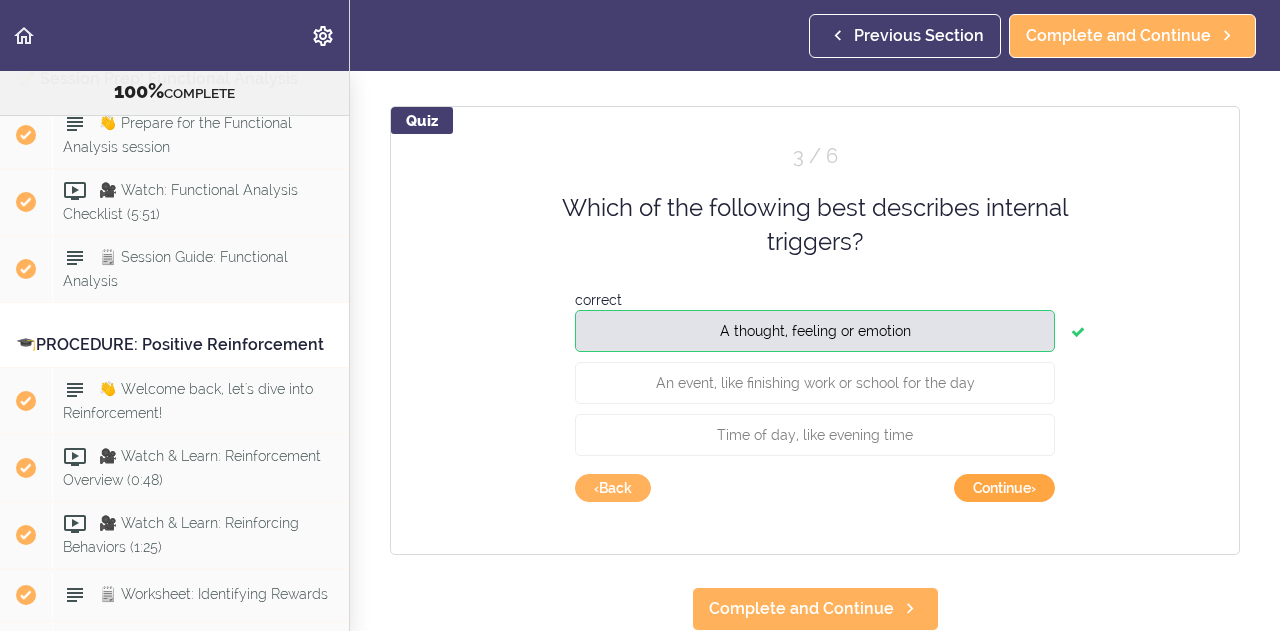 click on "Continue  ›" at bounding box center (1004, 488) 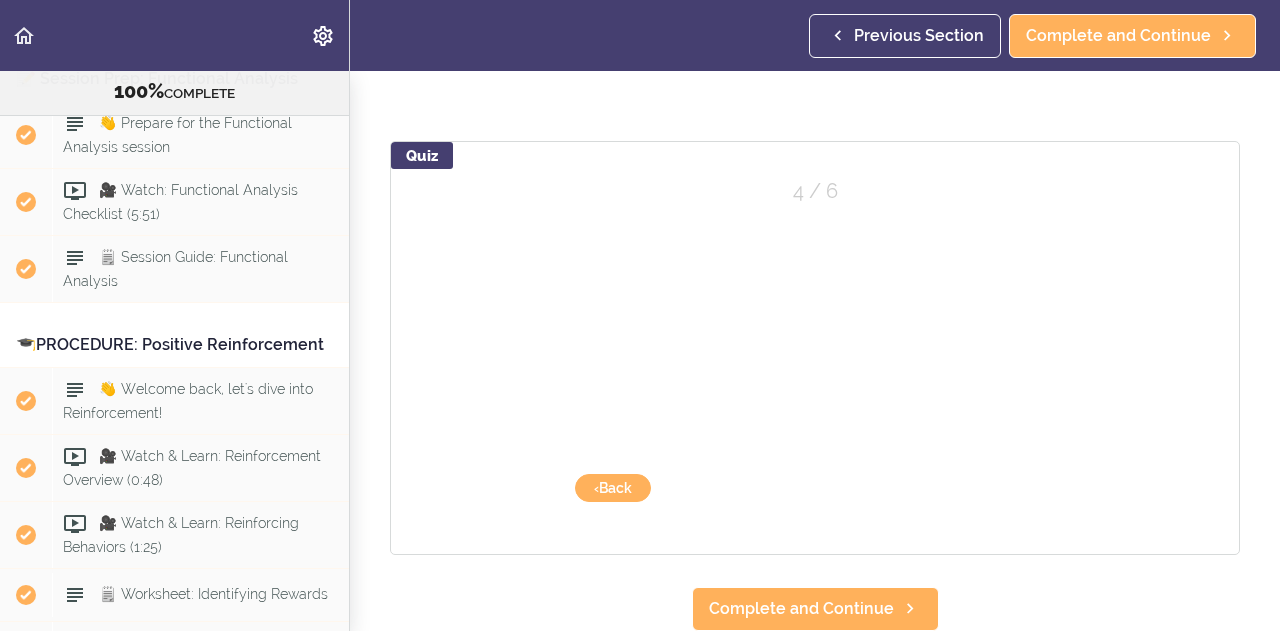 scroll, scrollTop: 197, scrollLeft: 0, axis: vertical 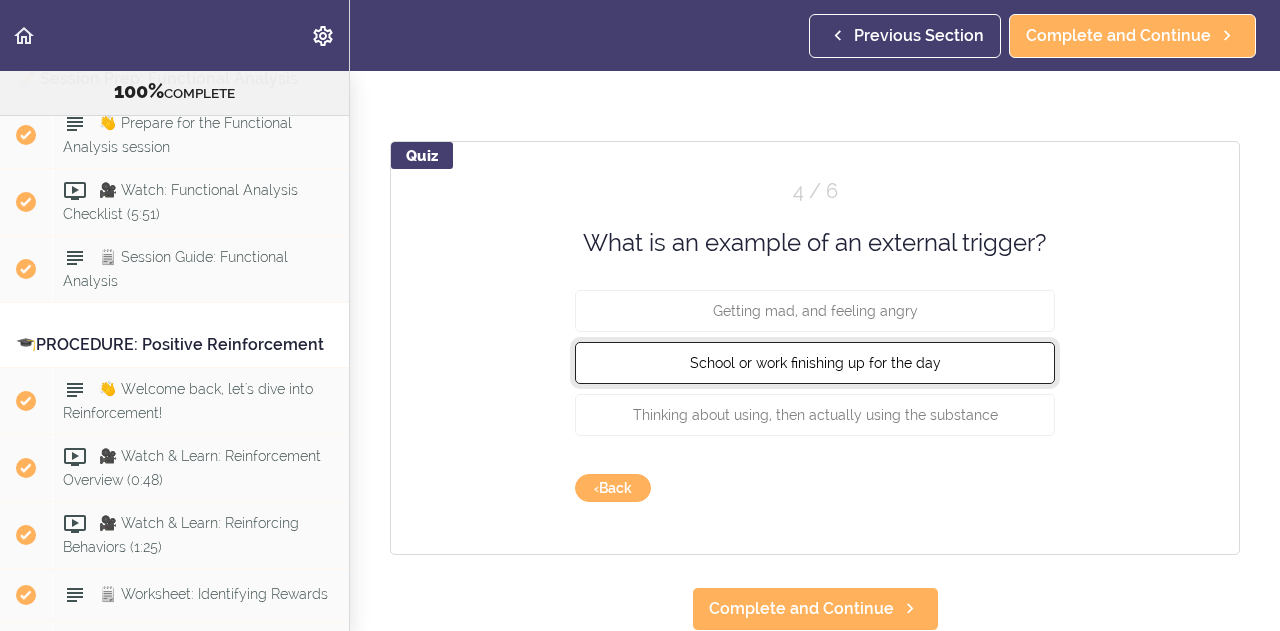 click on "School or work finishing up for the day" at bounding box center [815, 363] 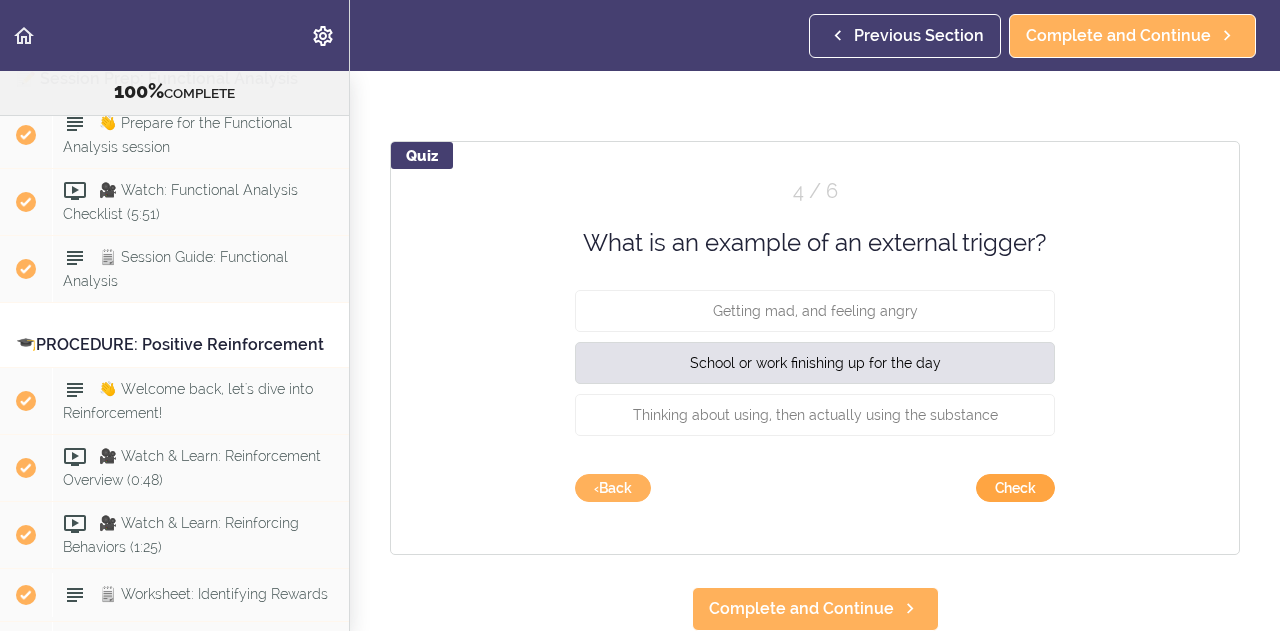 click on "Check" at bounding box center (1015, 488) 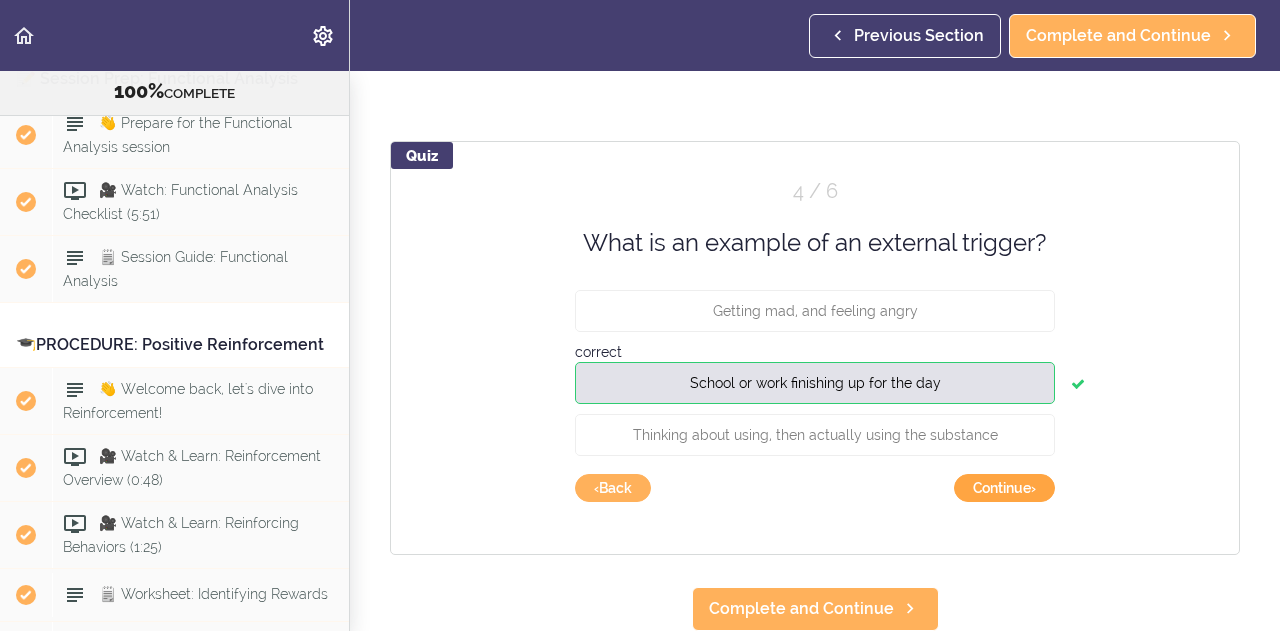 click on "Continue  ›" at bounding box center [1004, 488] 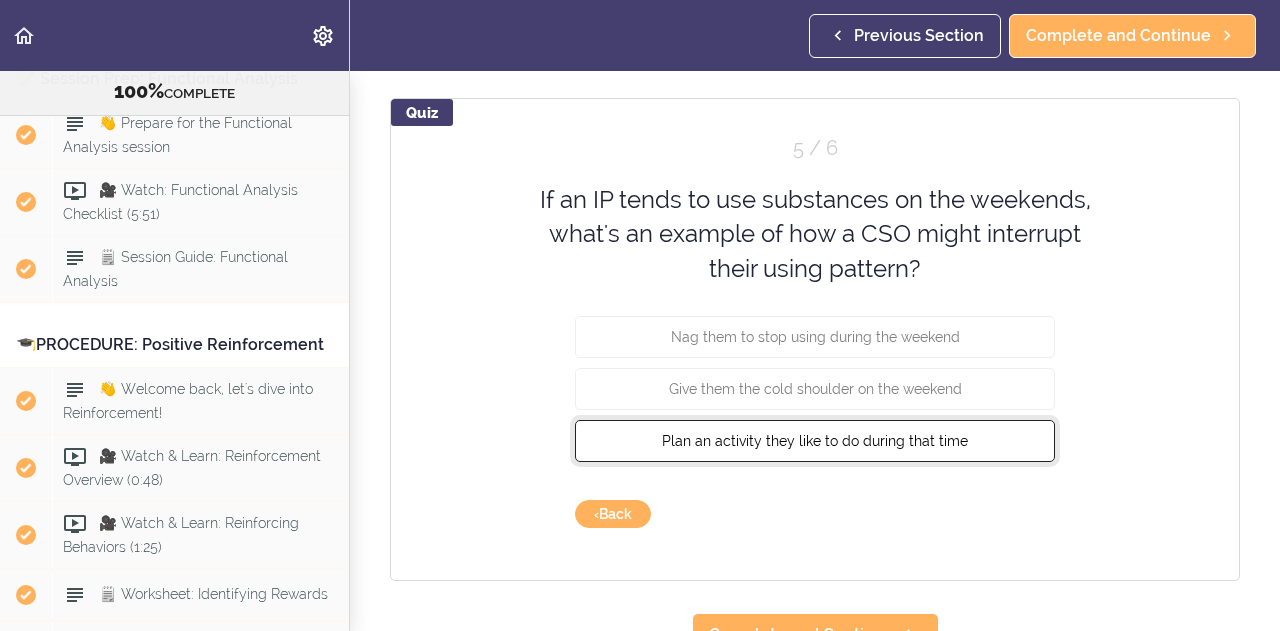 click on "Plan an activity they like to do during that time" at bounding box center [815, 441] 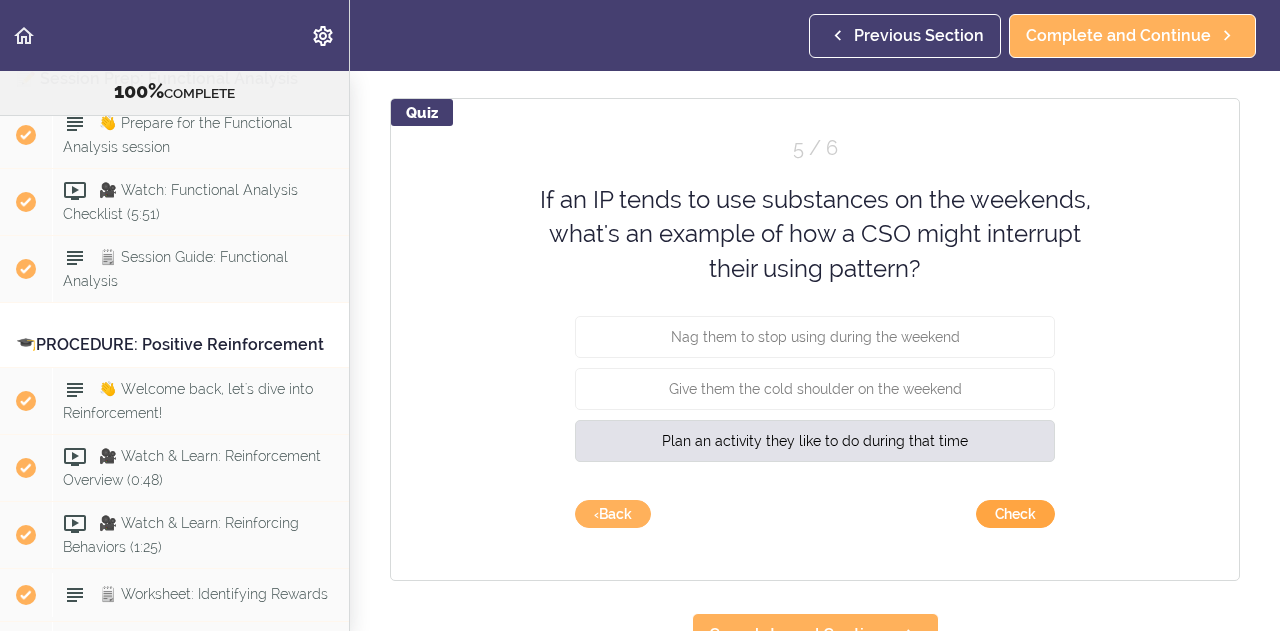 click on "Check" at bounding box center [1015, 514] 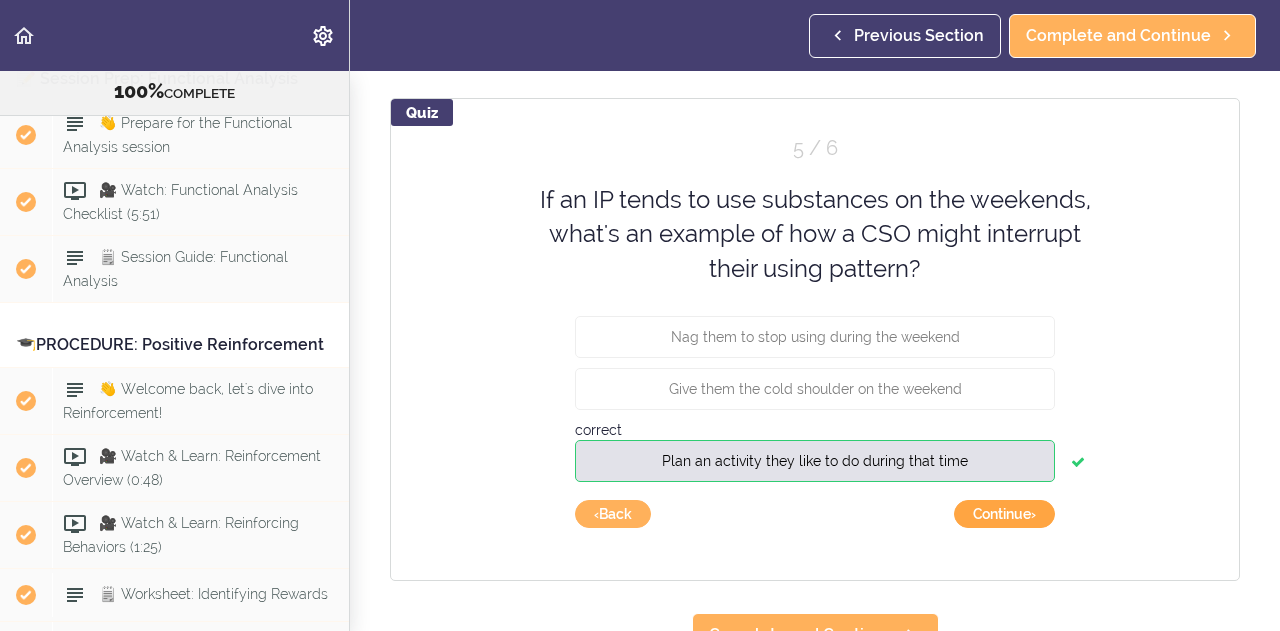 click on "Continue  ›" at bounding box center [1004, 514] 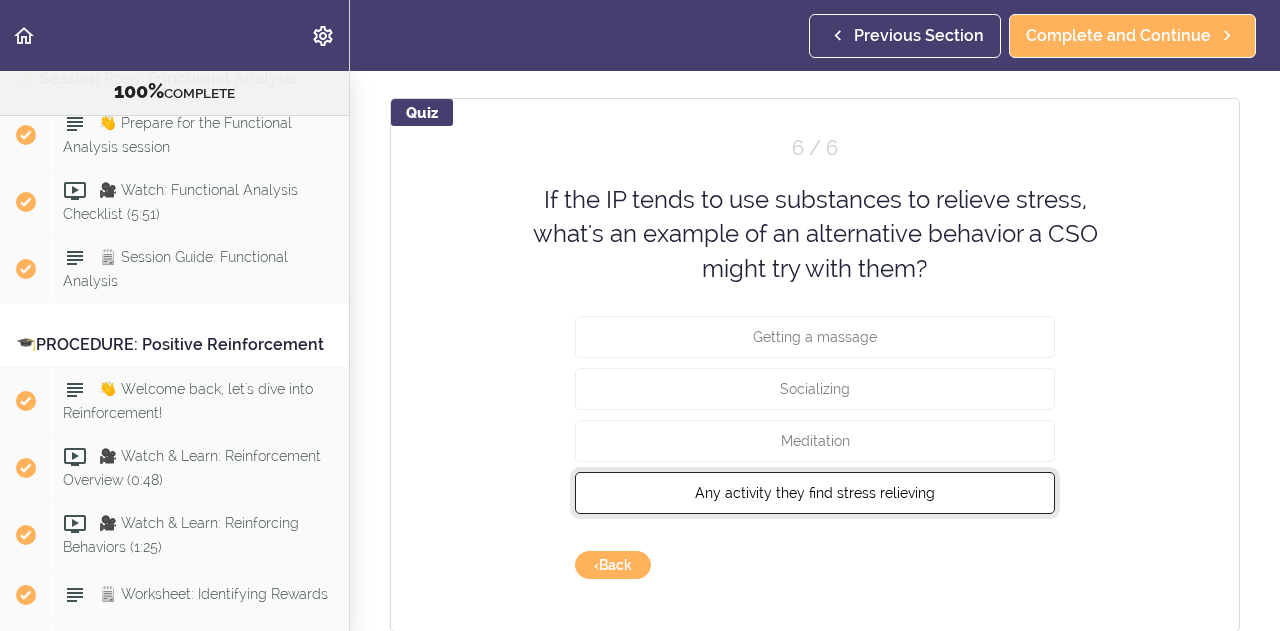 click on "Any activity they find stress relieving" at bounding box center (815, 493) 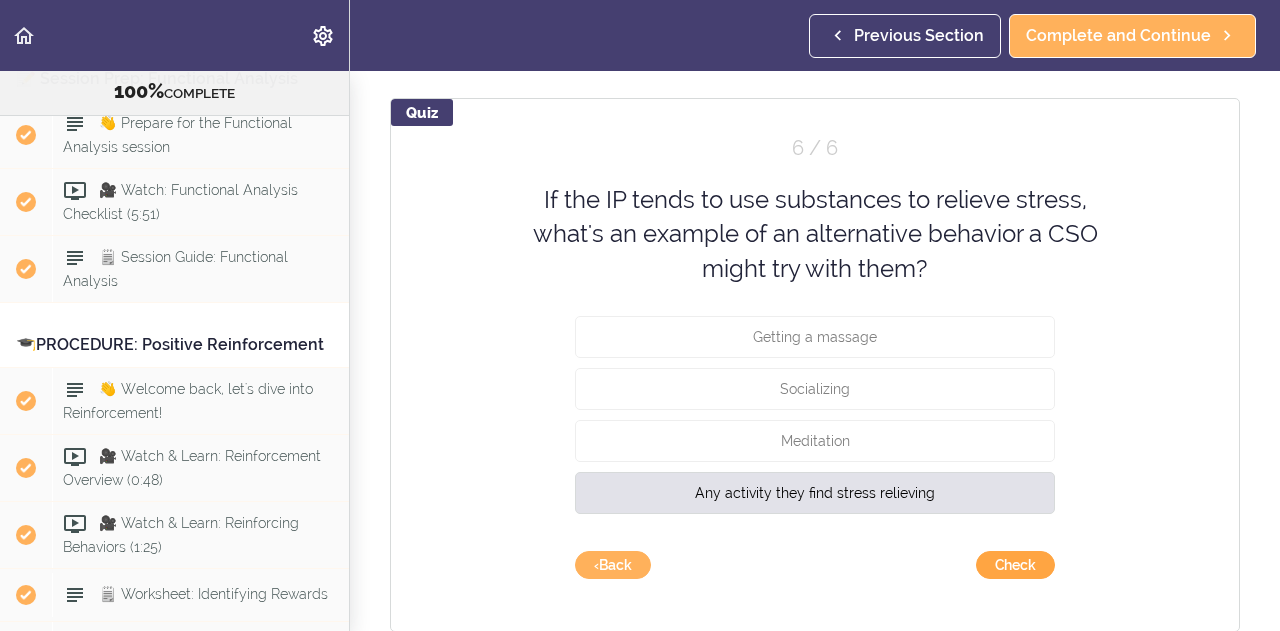 click on "Check" at bounding box center [1015, 565] 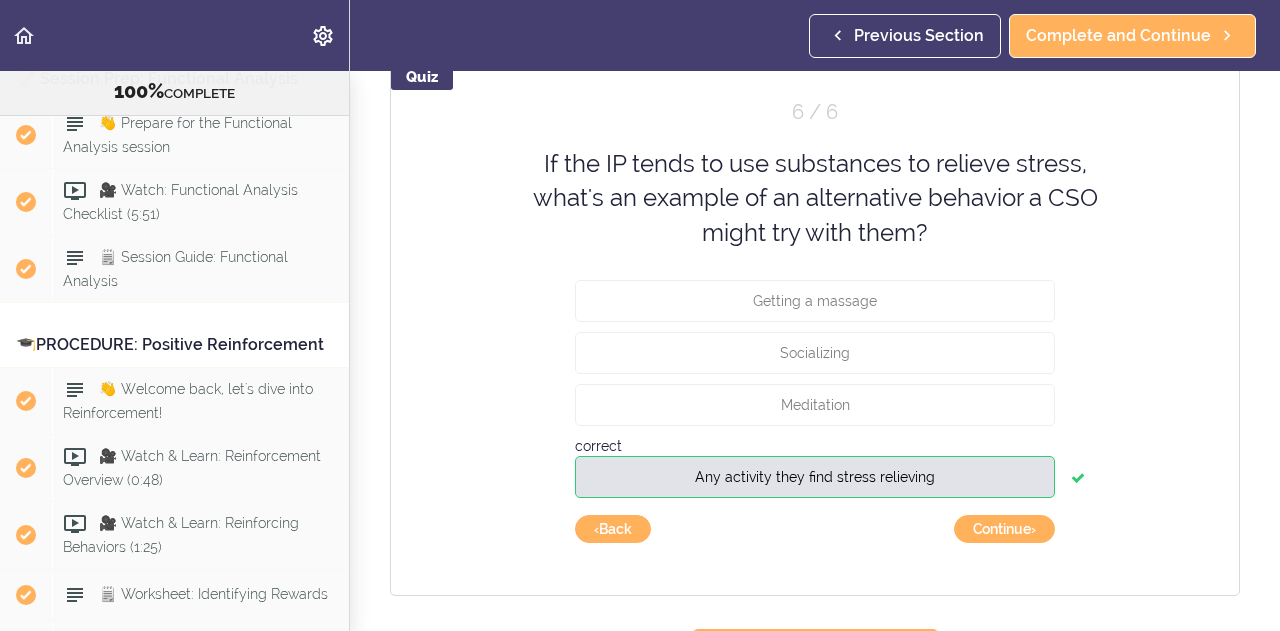 scroll, scrollTop: 317, scrollLeft: 0, axis: vertical 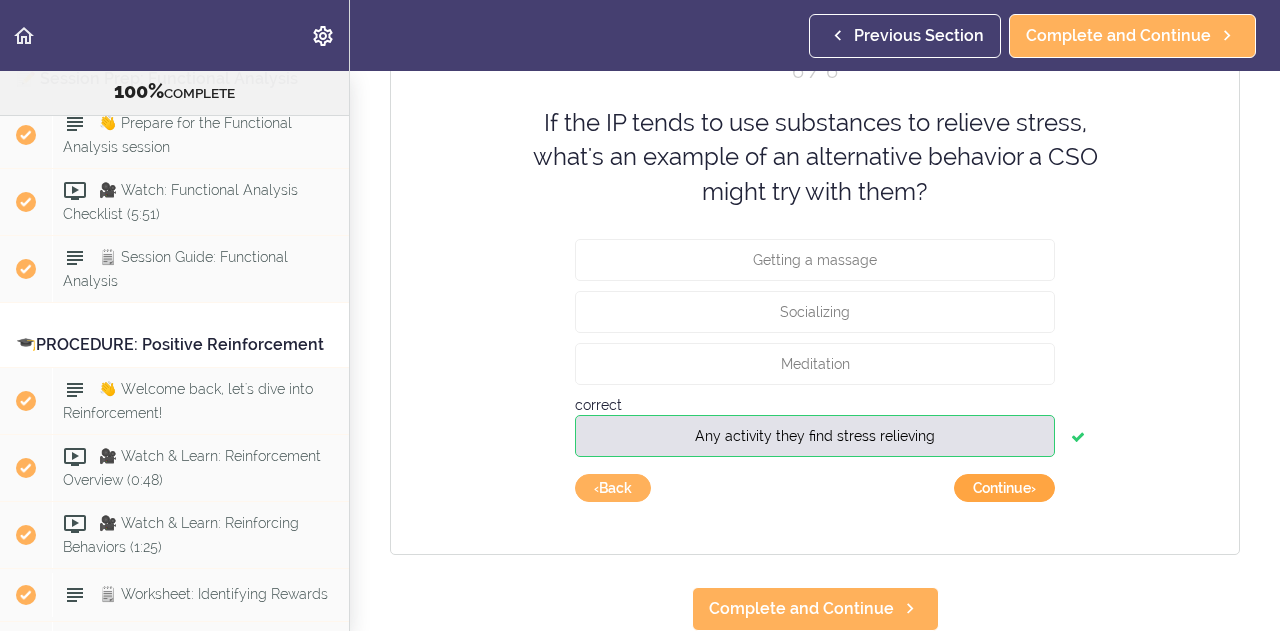 click on "Continue  ›" at bounding box center (1004, 488) 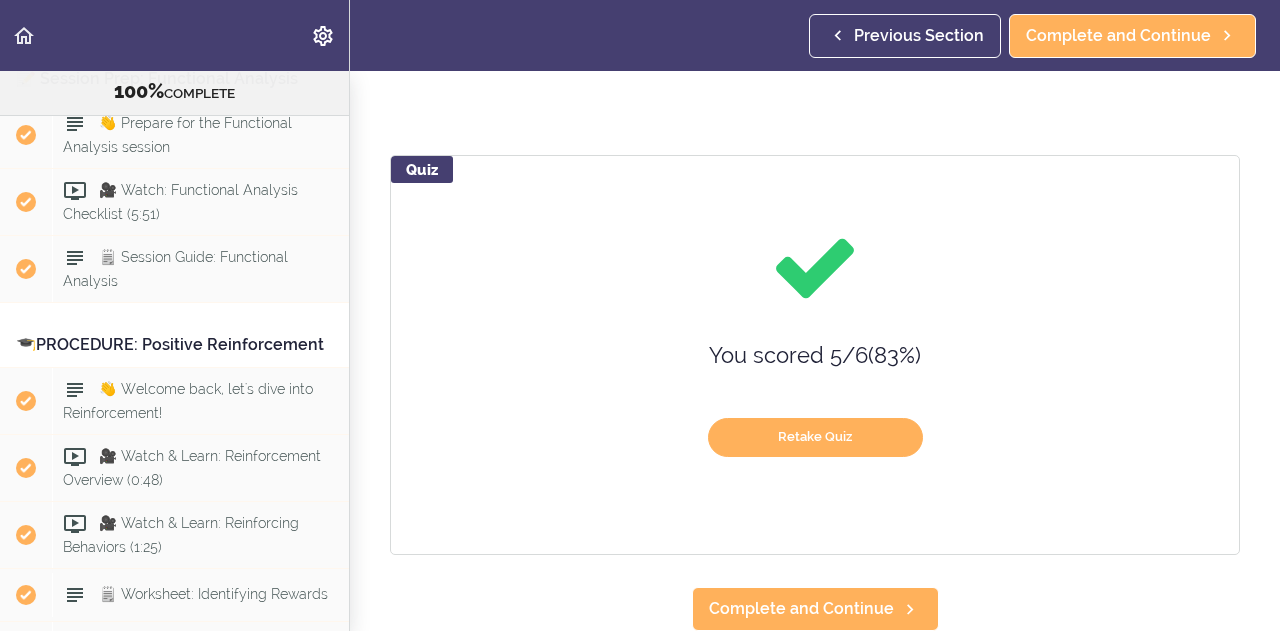 scroll, scrollTop: 184, scrollLeft: 0, axis: vertical 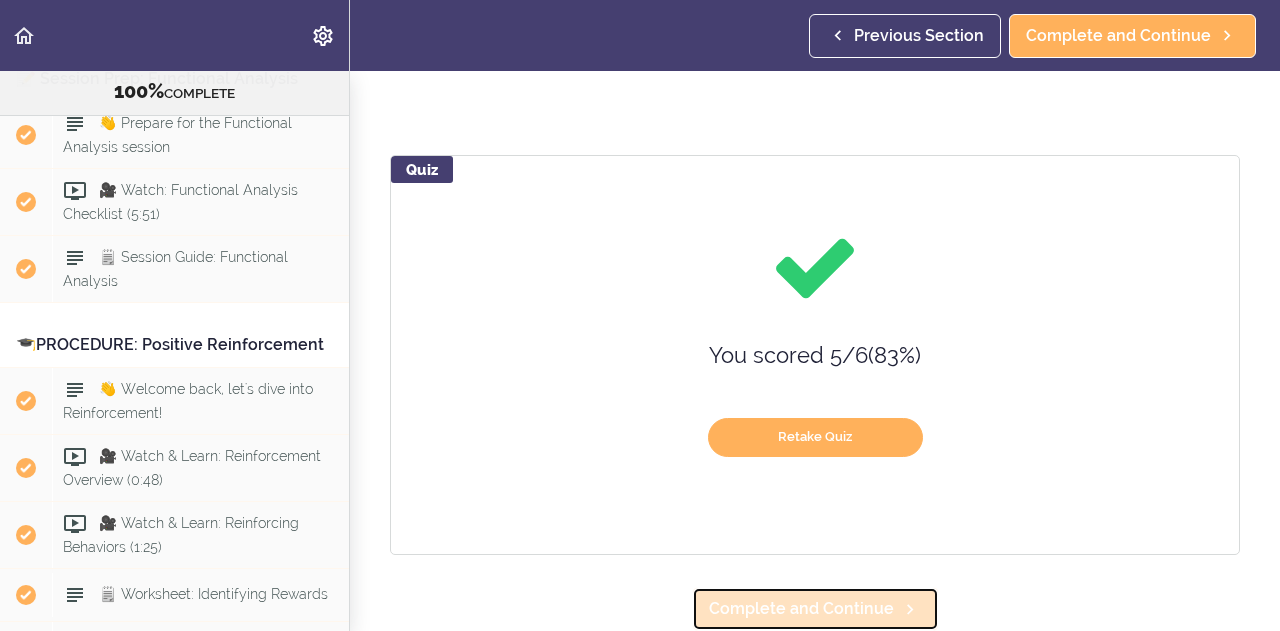 click on "Complete and Continue" at bounding box center [801, 609] 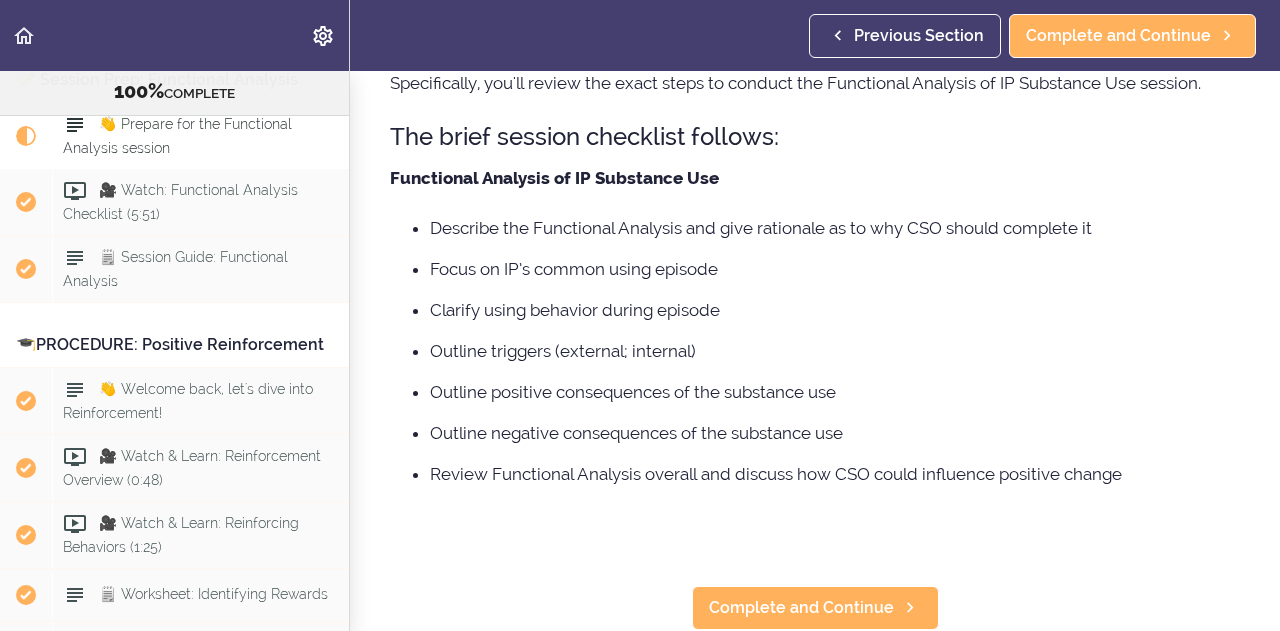 scroll, scrollTop: 0, scrollLeft: 0, axis: both 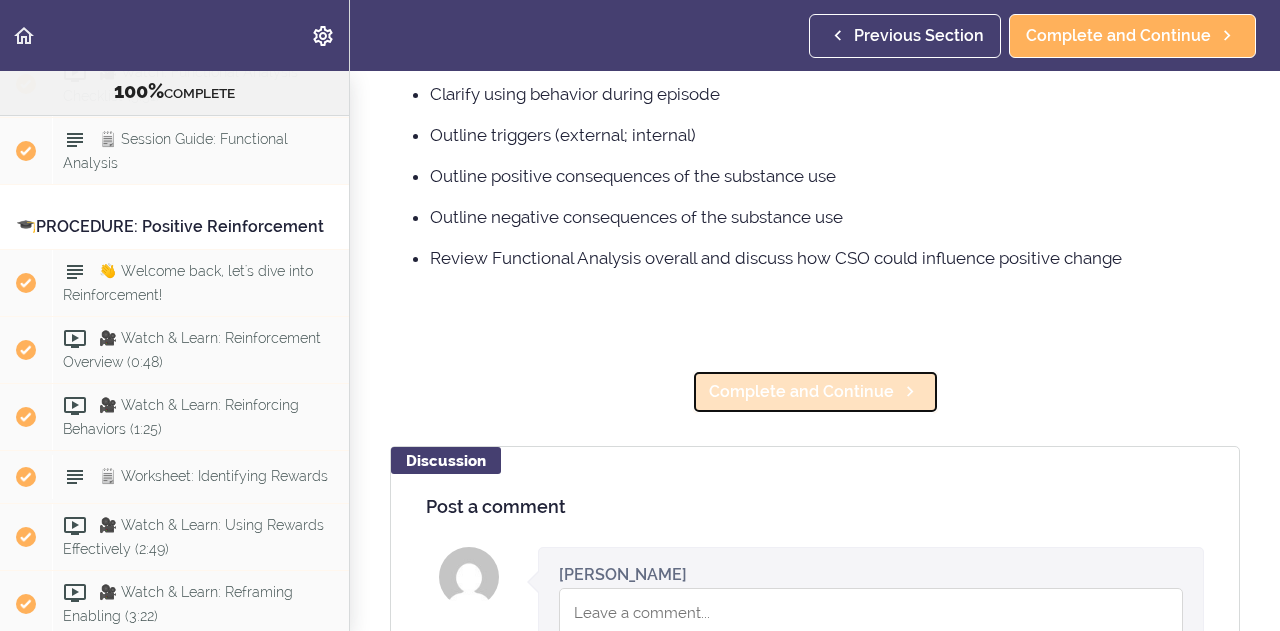 click on "Complete and Continue" at bounding box center (801, 392) 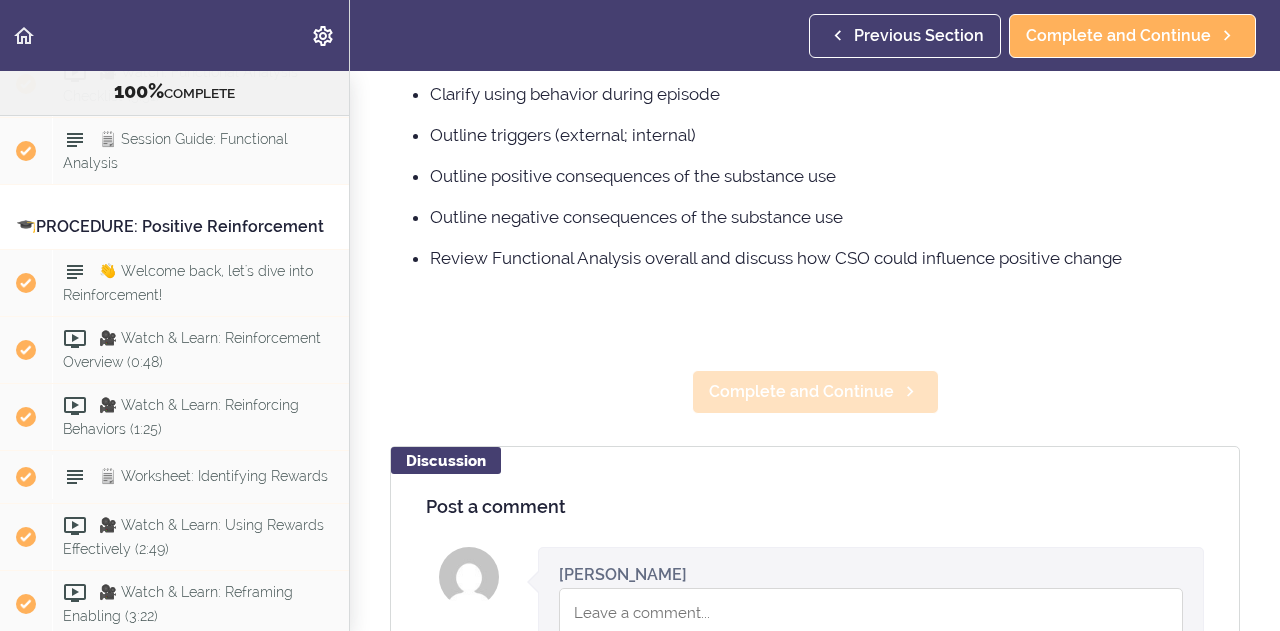 scroll, scrollTop: 109, scrollLeft: 0, axis: vertical 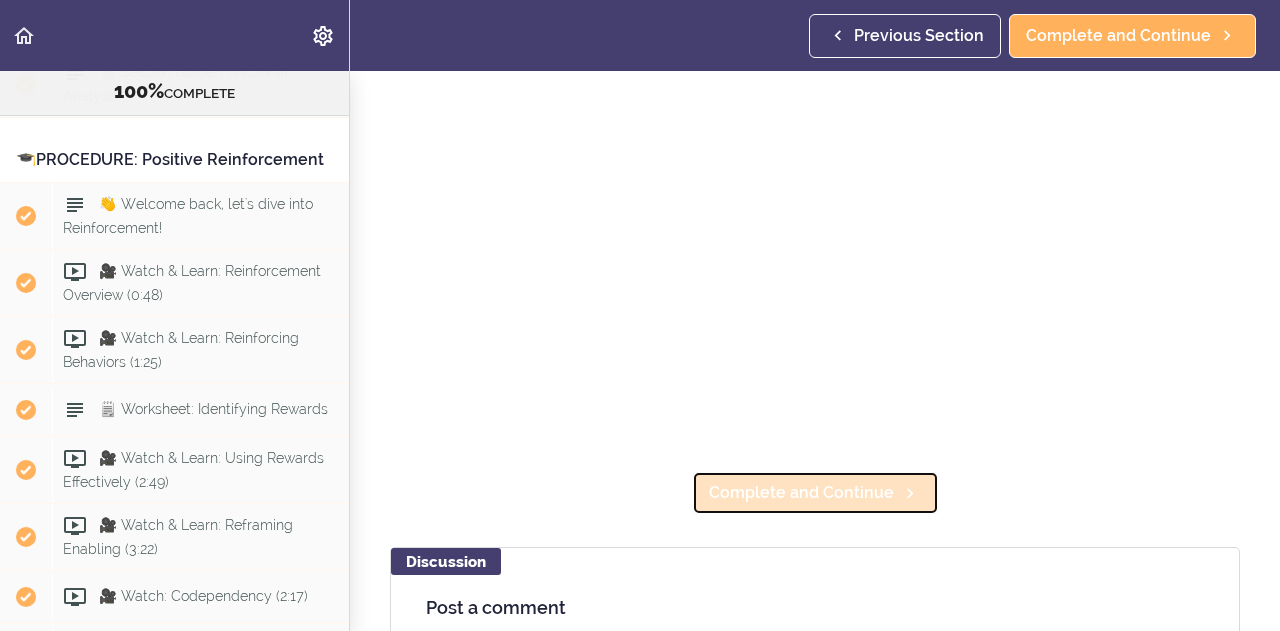 click on "Complete and Continue" at bounding box center (801, 493) 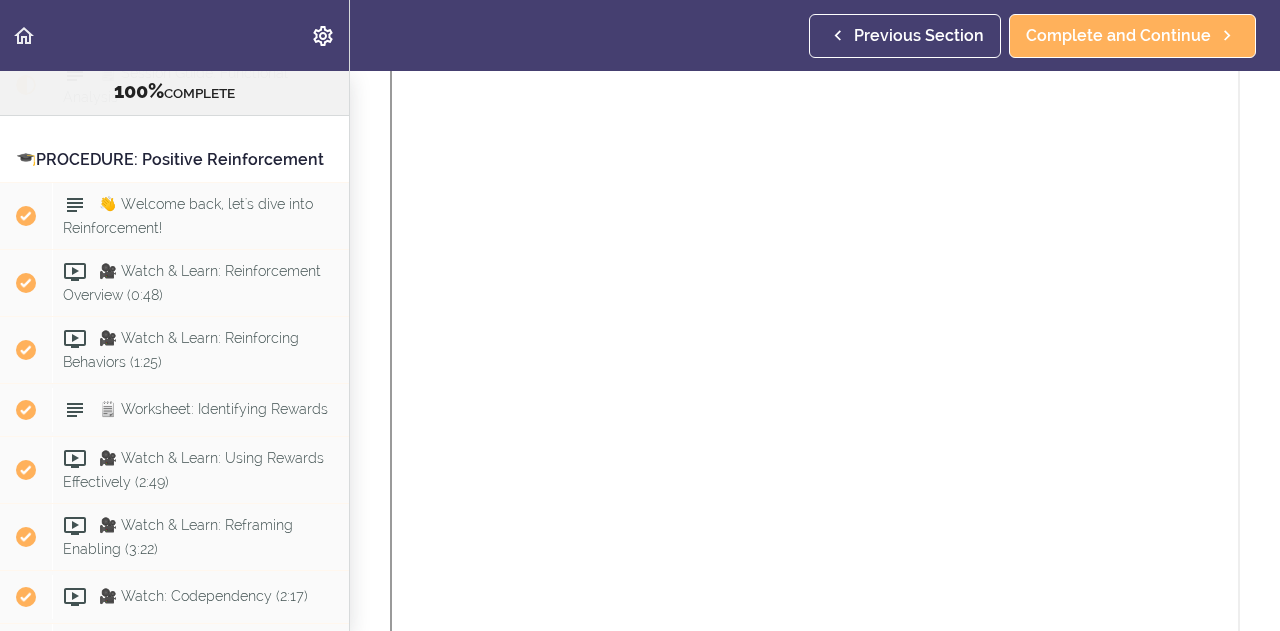scroll, scrollTop: 4, scrollLeft: 0, axis: vertical 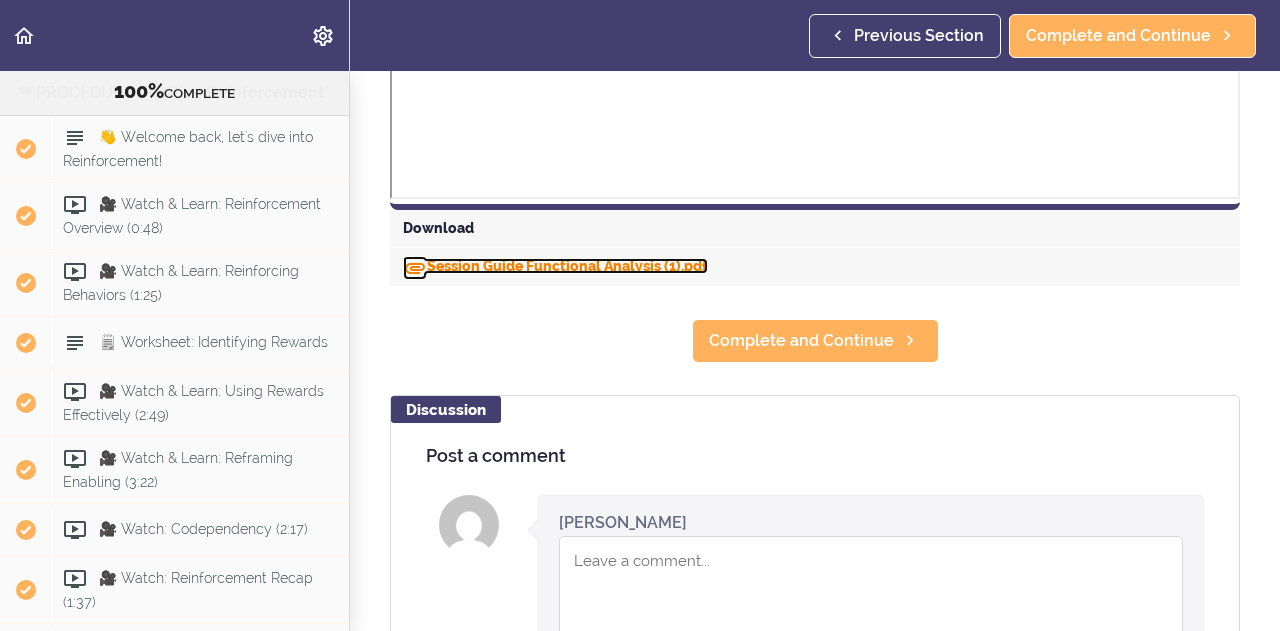 click on "Session Guide Functional Analysis (1).pdf" at bounding box center (555, 266) 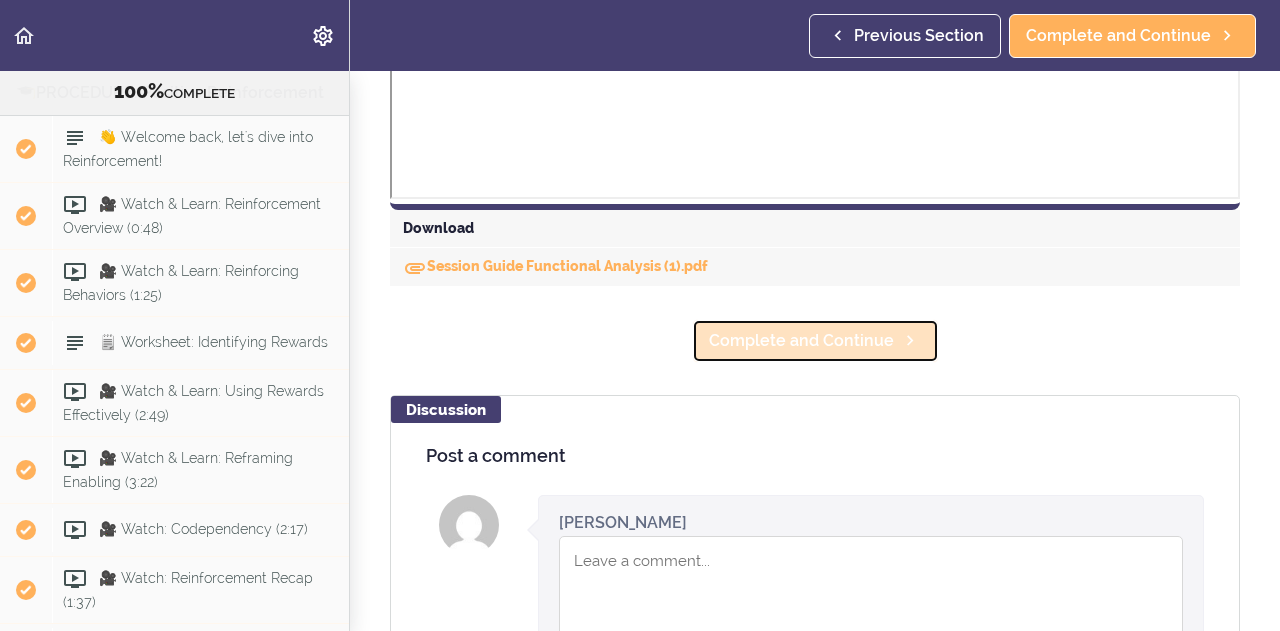 click on "Complete and Continue" at bounding box center (801, 341) 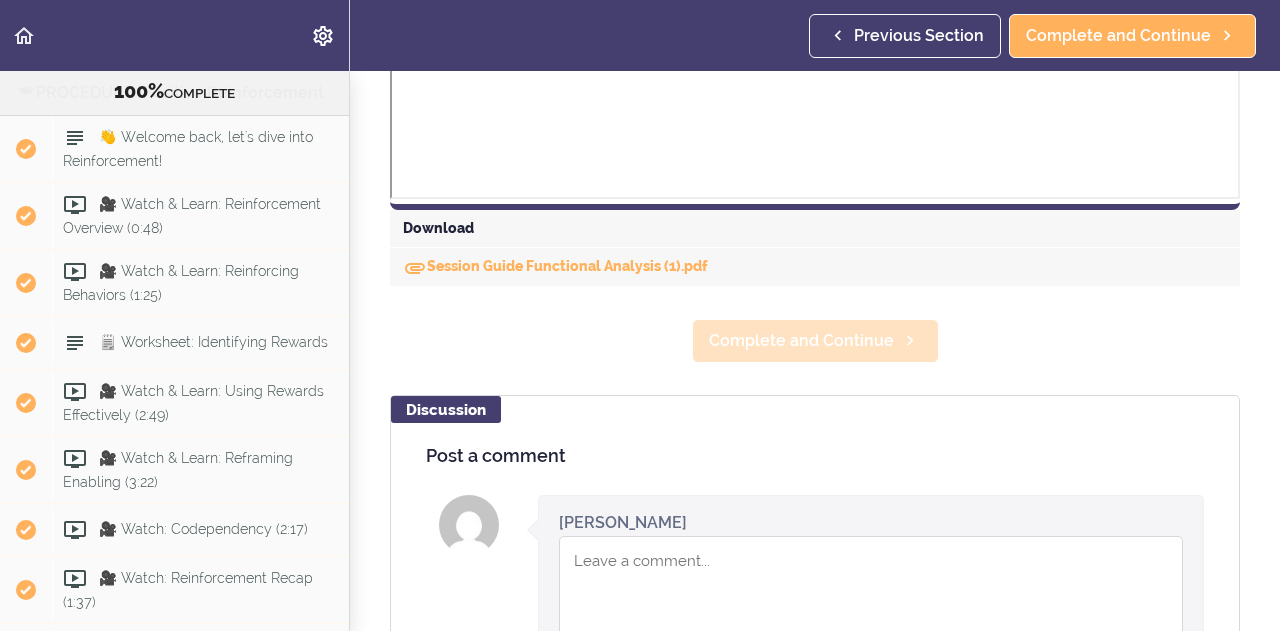 scroll, scrollTop: 216, scrollLeft: 0, axis: vertical 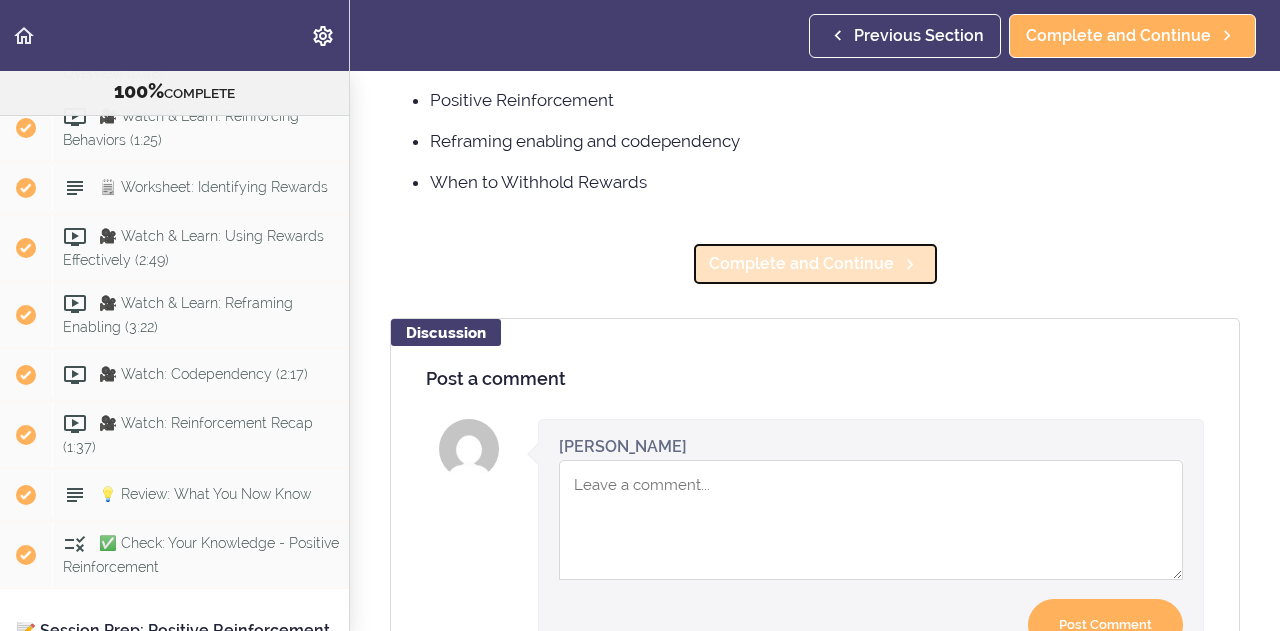 click on "Complete and Continue" at bounding box center (801, 264) 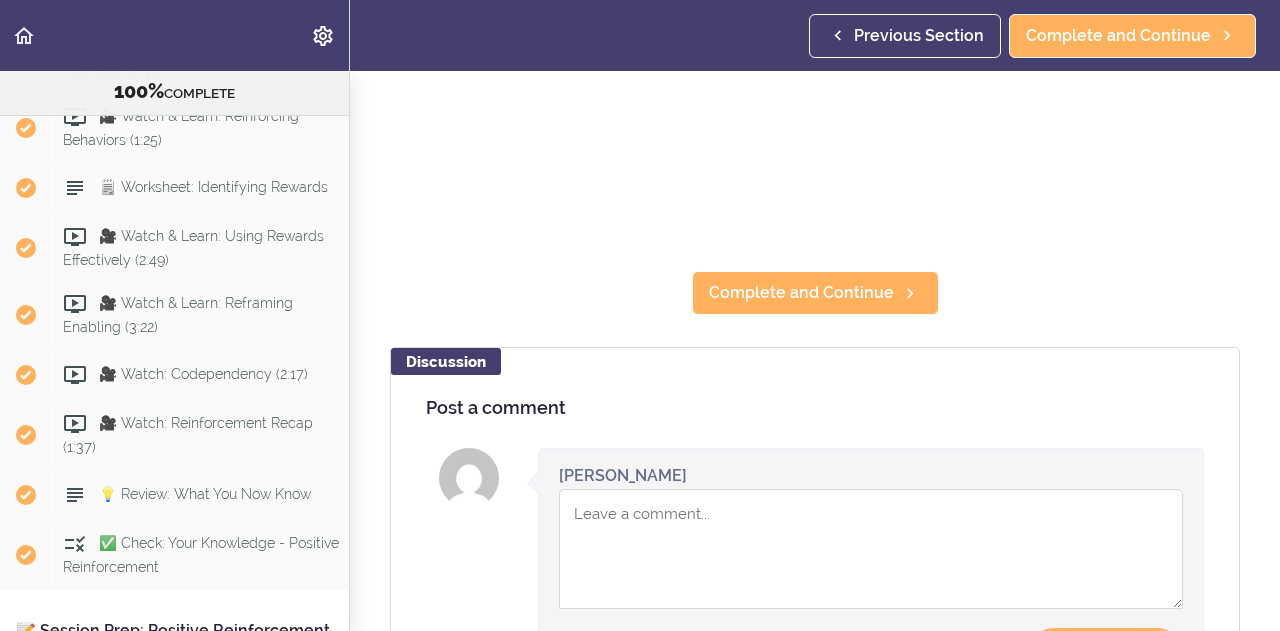scroll, scrollTop: 31, scrollLeft: 0, axis: vertical 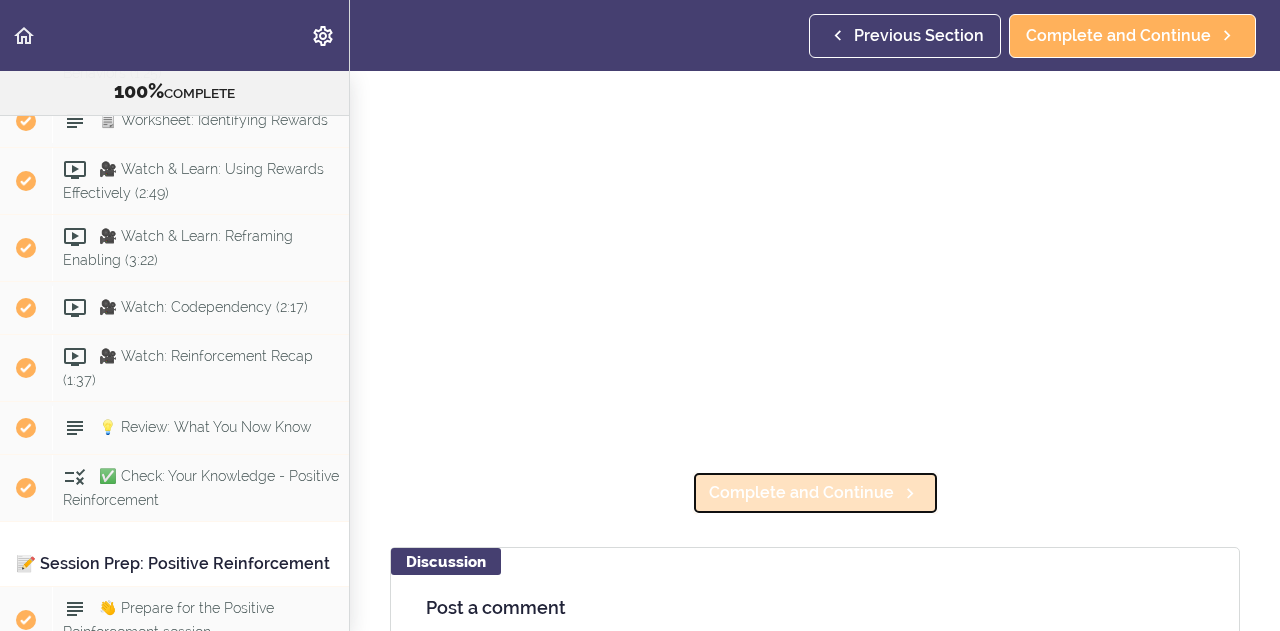 click on "Complete and Continue" at bounding box center (815, 493) 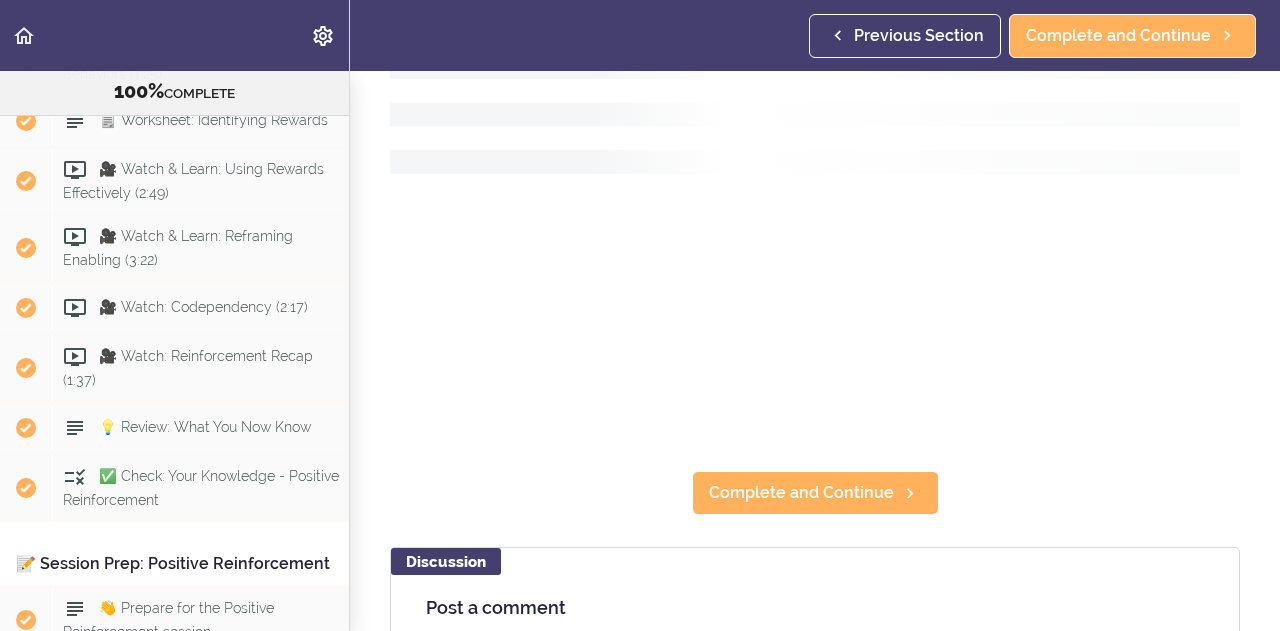 scroll, scrollTop: 0, scrollLeft: 0, axis: both 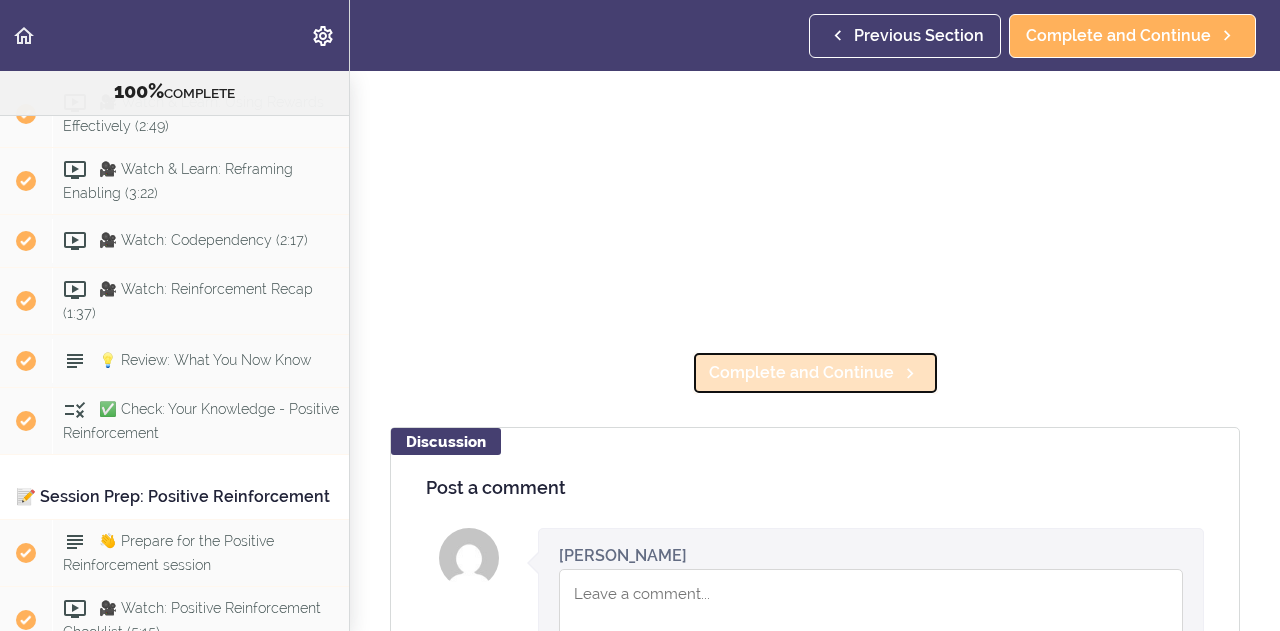click on "Complete and Continue" at bounding box center [801, 373] 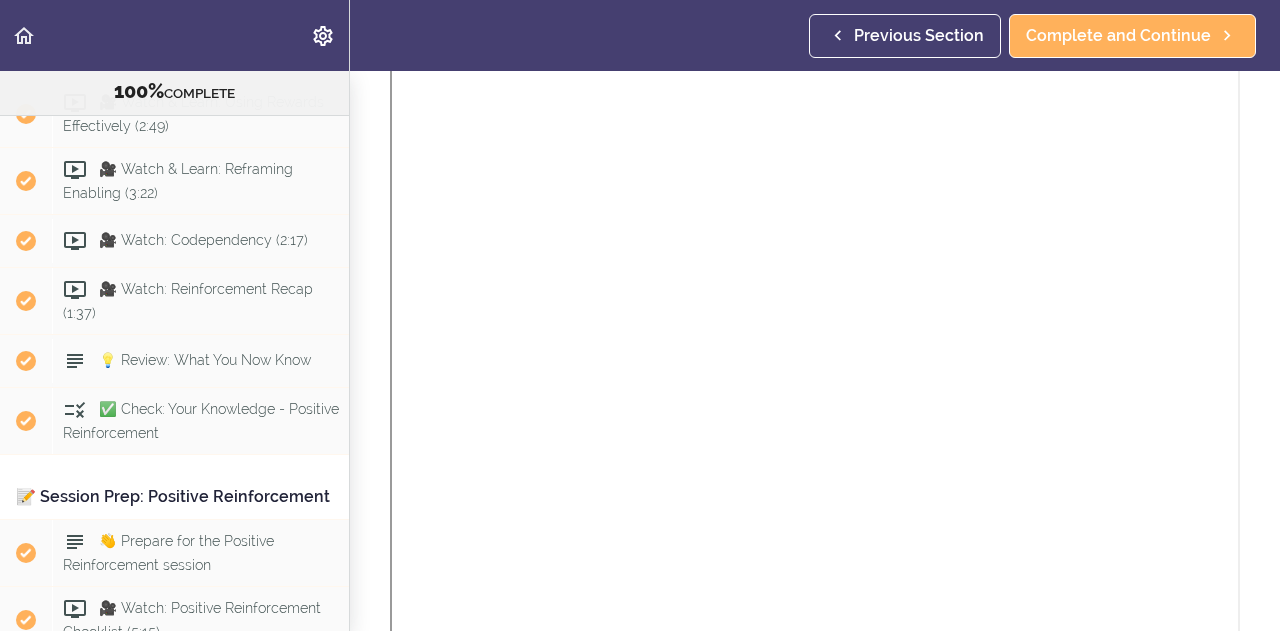 scroll, scrollTop: 0, scrollLeft: 0, axis: both 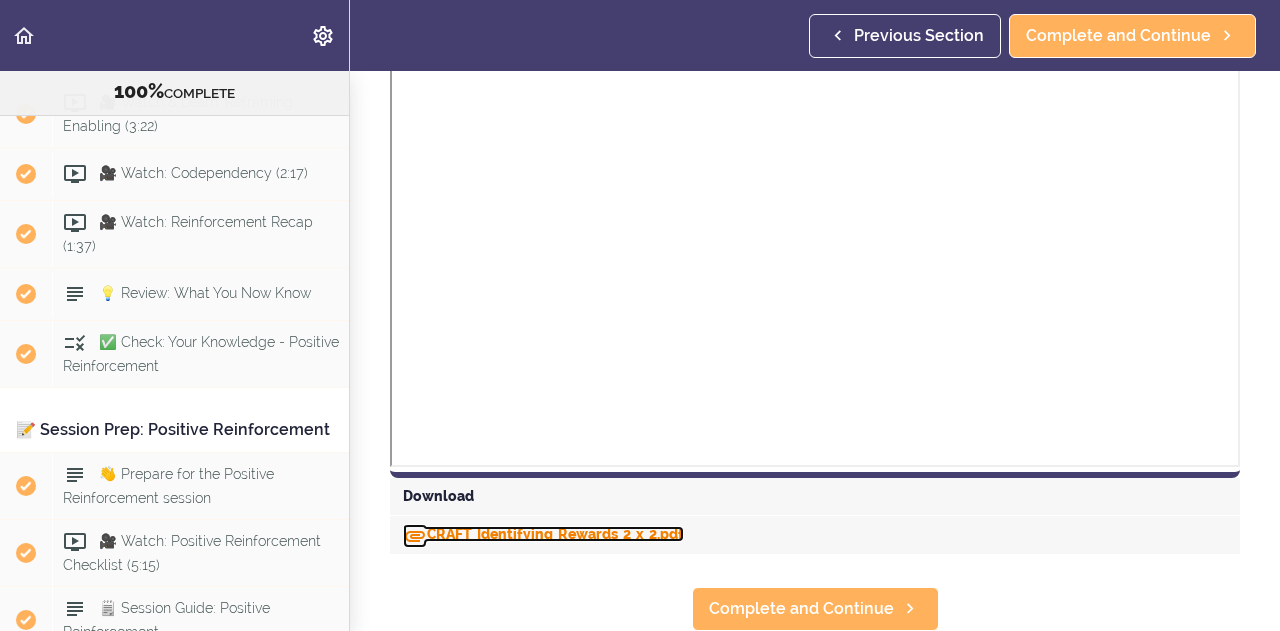 click on "CRAFT_Identifying_Rewards_2_x_2.pdf" at bounding box center [543, 534] 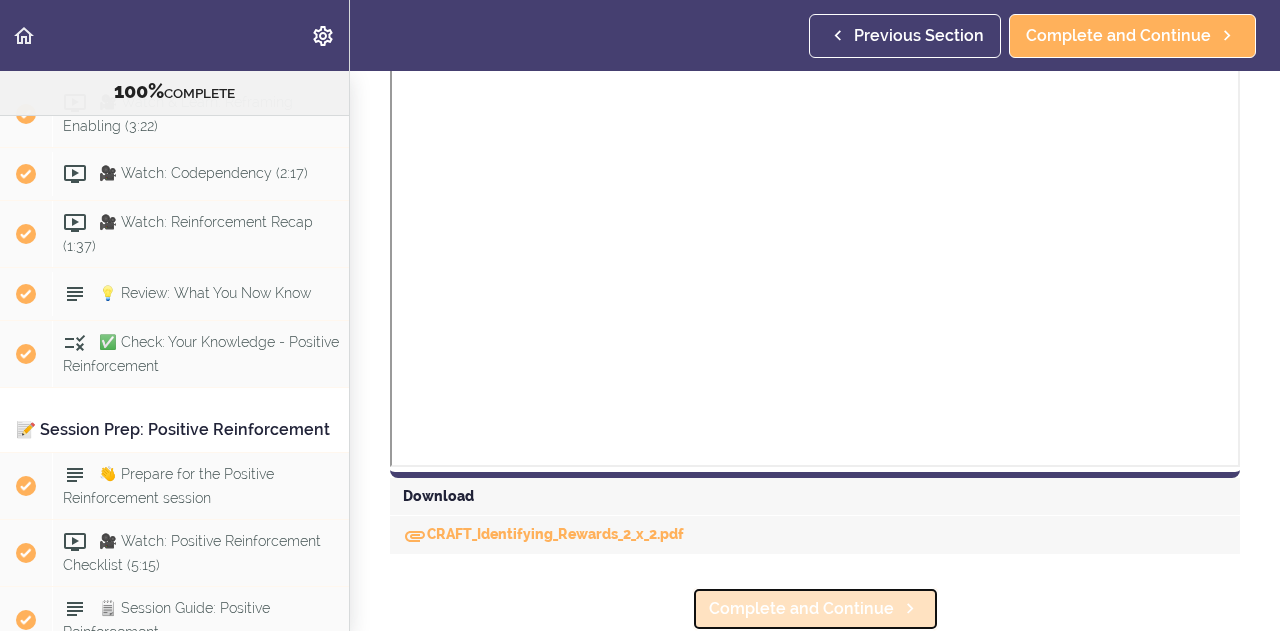 click on "Complete and Continue" at bounding box center [801, 609] 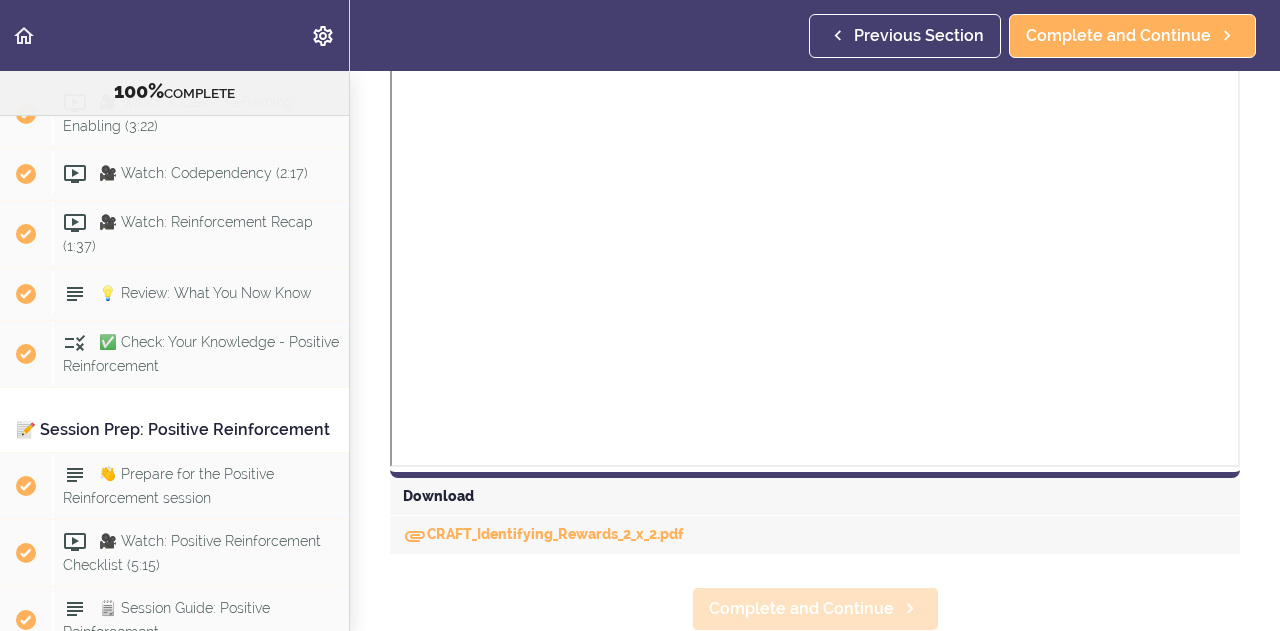 scroll, scrollTop: 257, scrollLeft: 0, axis: vertical 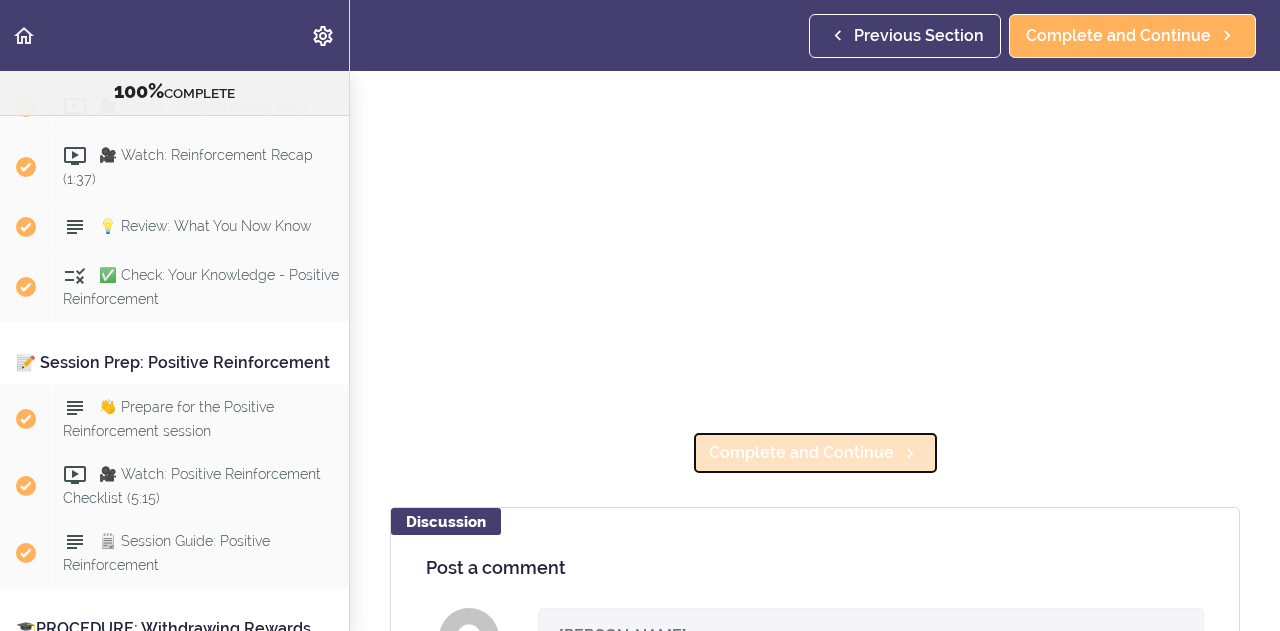 click on "Complete and Continue" at bounding box center [801, 453] 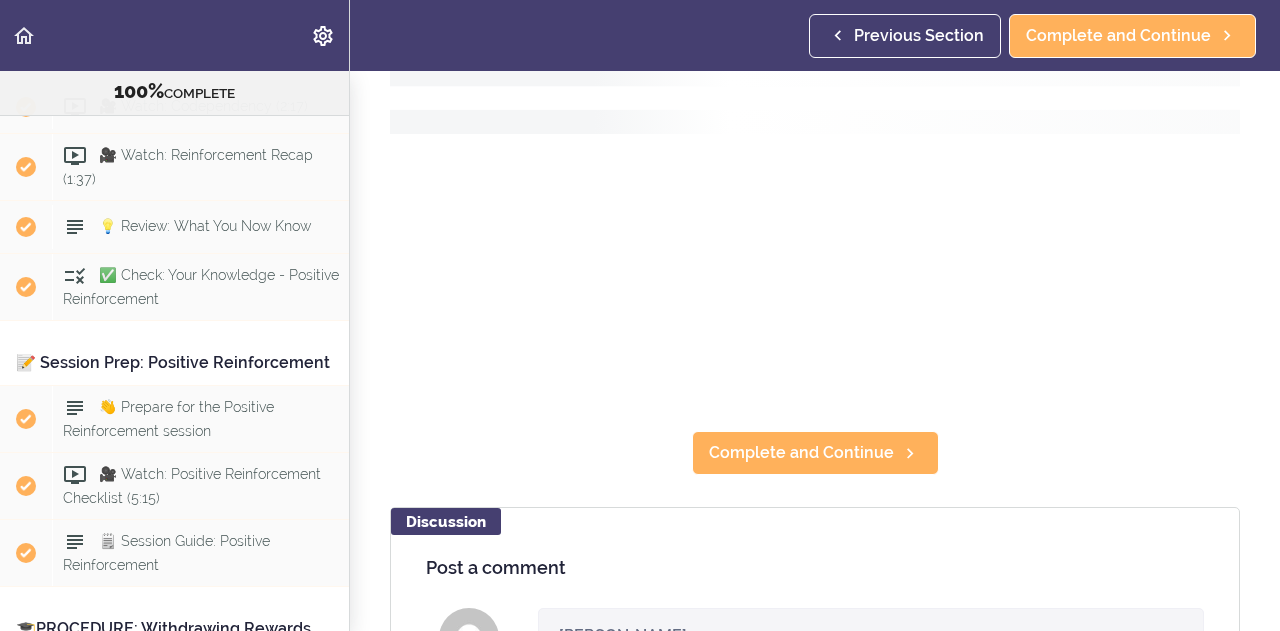 scroll, scrollTop: 0, scrollLeft: 0, axis: both 